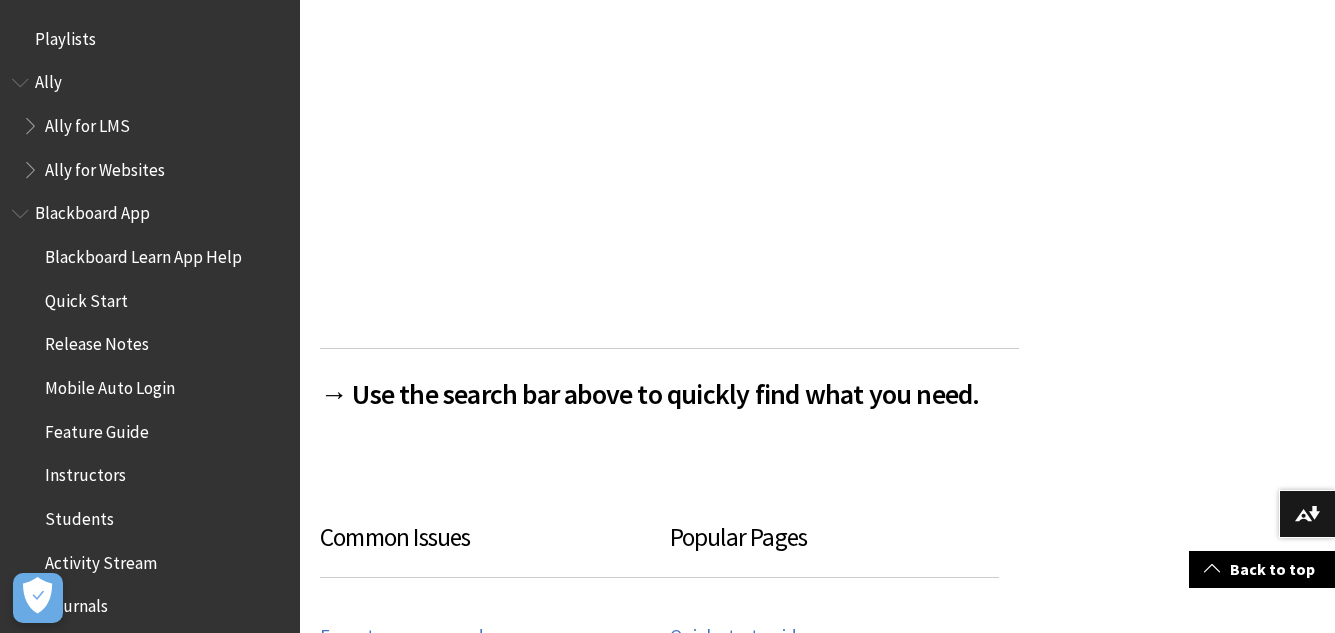 scroll, scrollTop: 664, scrollLeft: 0, axis: vertical 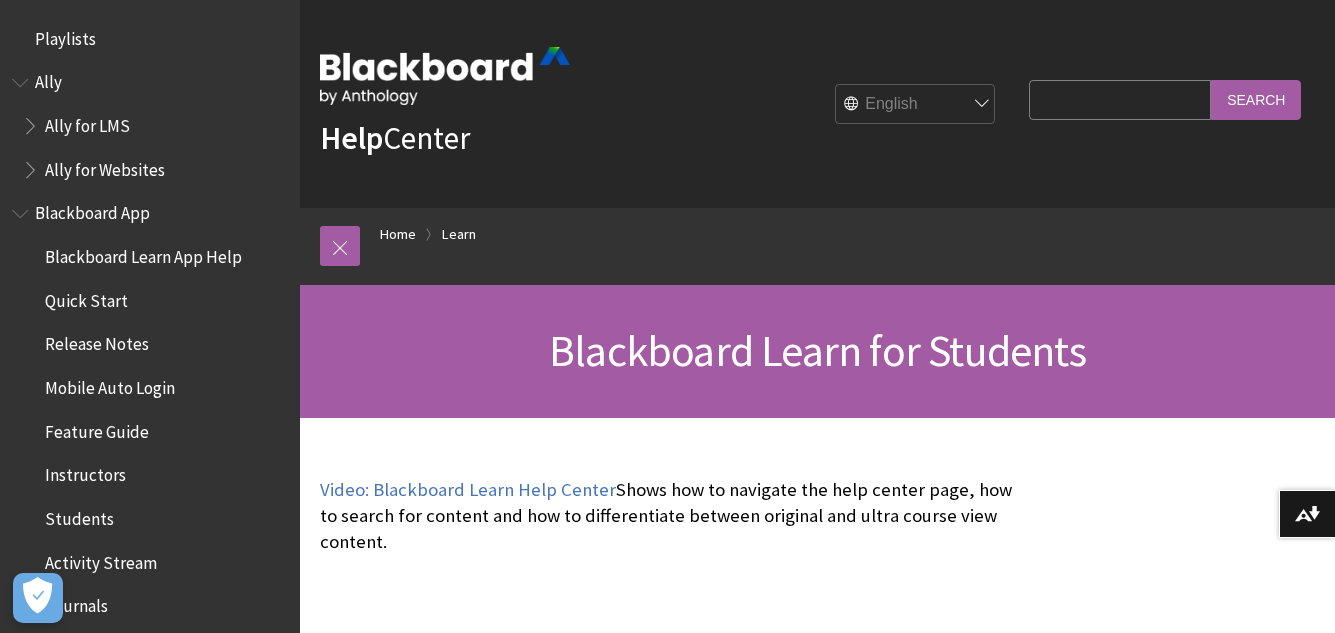 click on "Playlists" at bounding box center [65, 35] 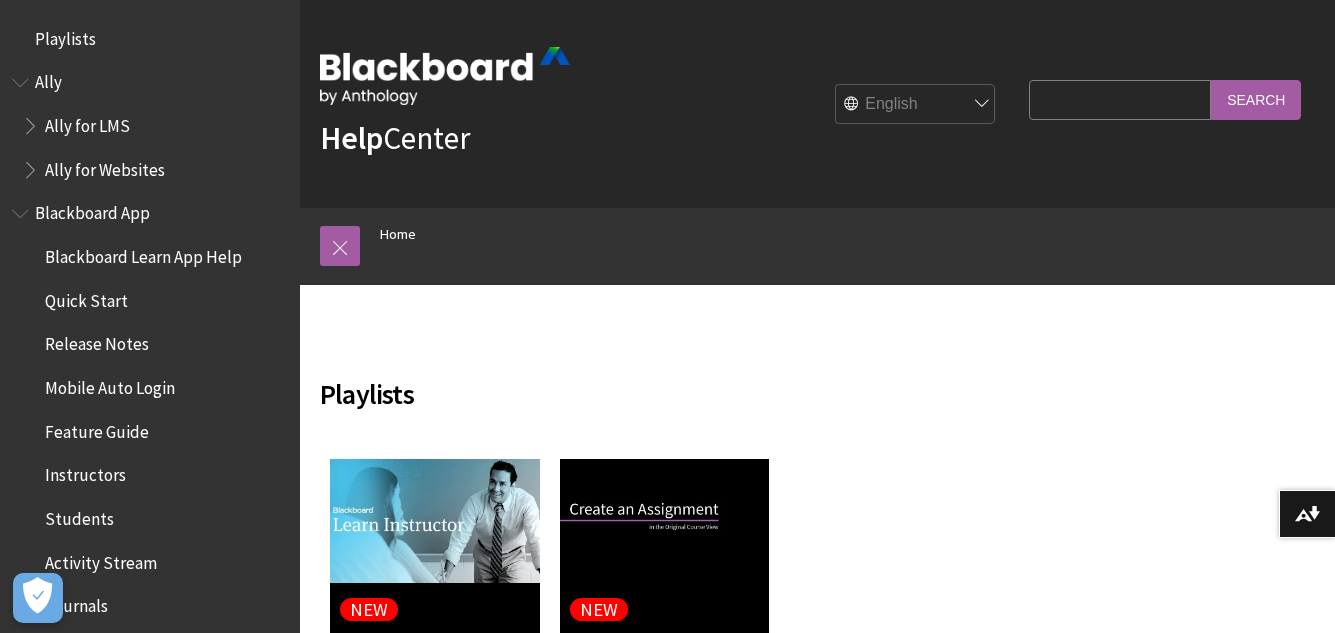 scroll, scrollTop: 0, scrollLeft: 0, axis: both 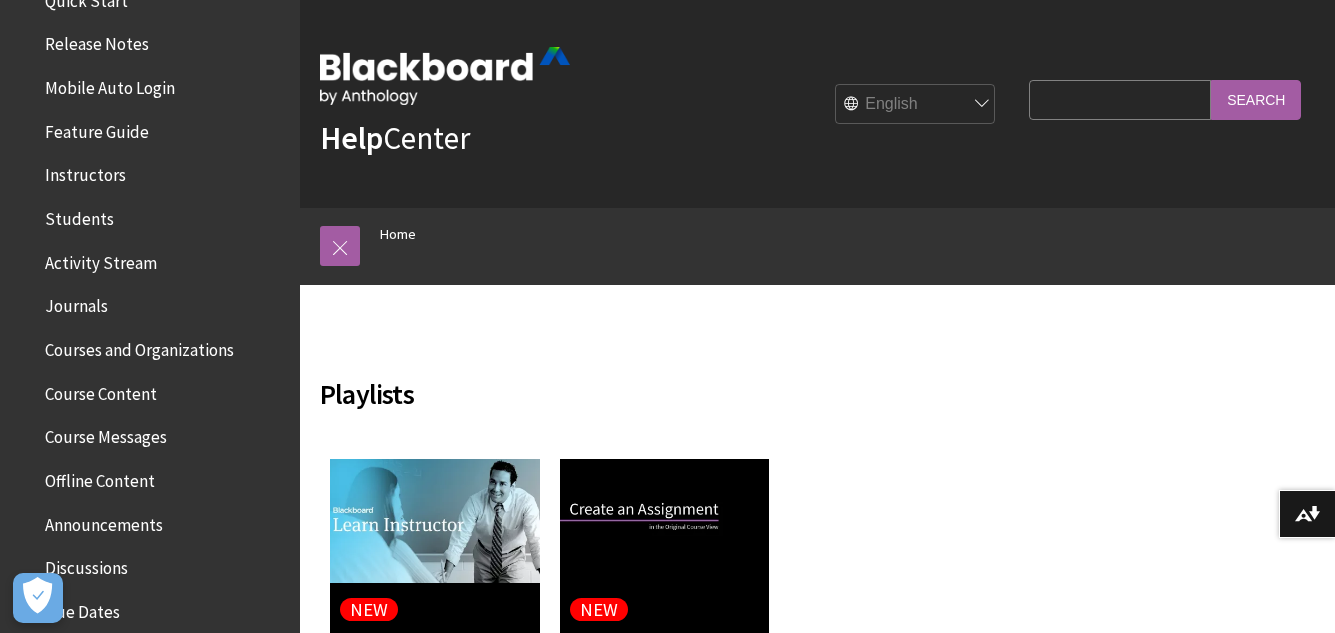 click on "Activity Stream" at bounding box center (101, 259) 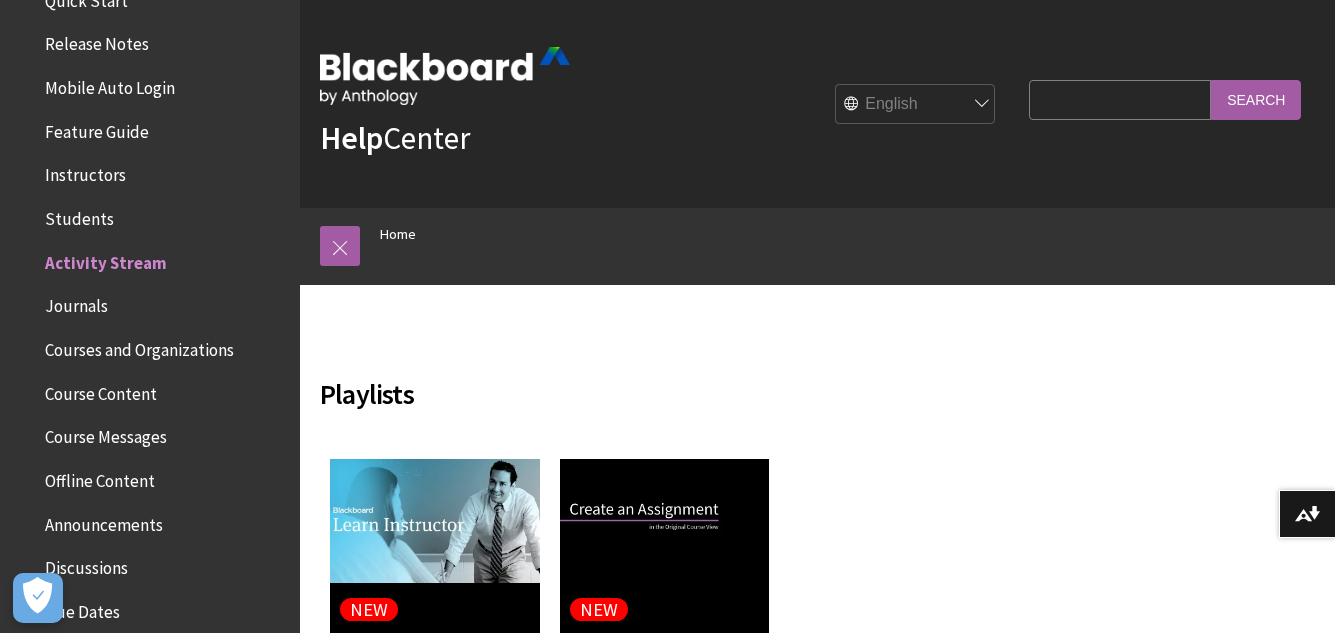 click on "Activity Stream" at bounding box center [106, 259] 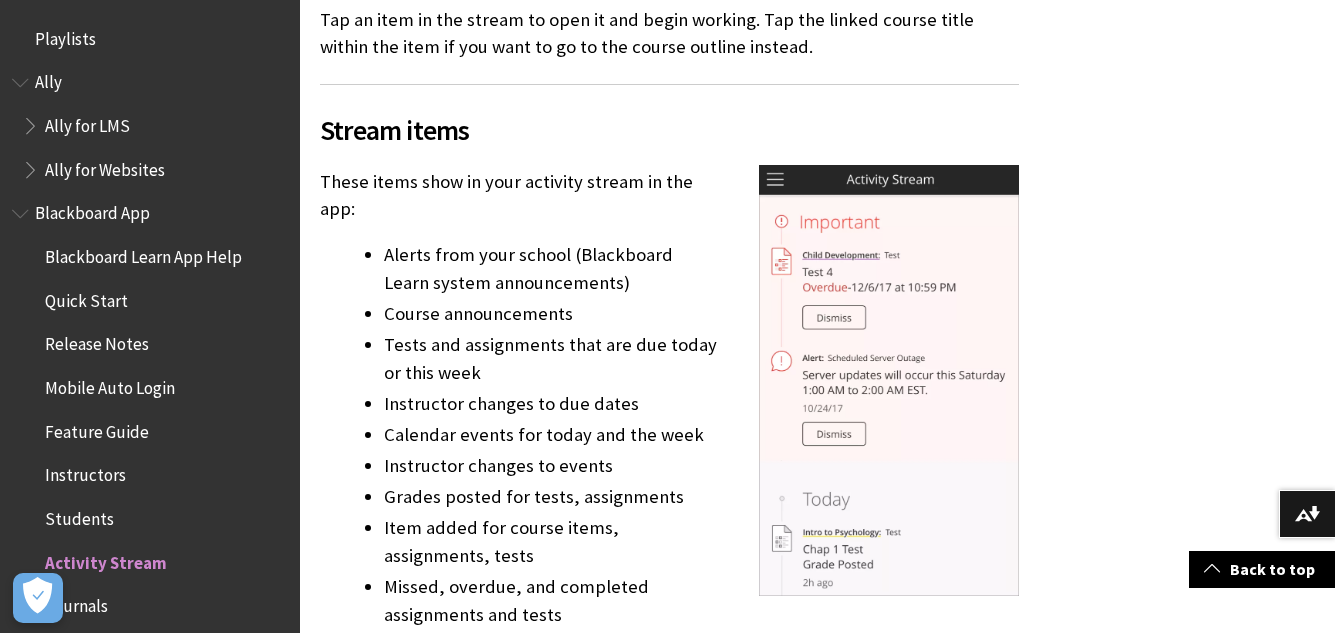 scroll, scrollTop: 600, scrollLeft: 0, axis: vertical 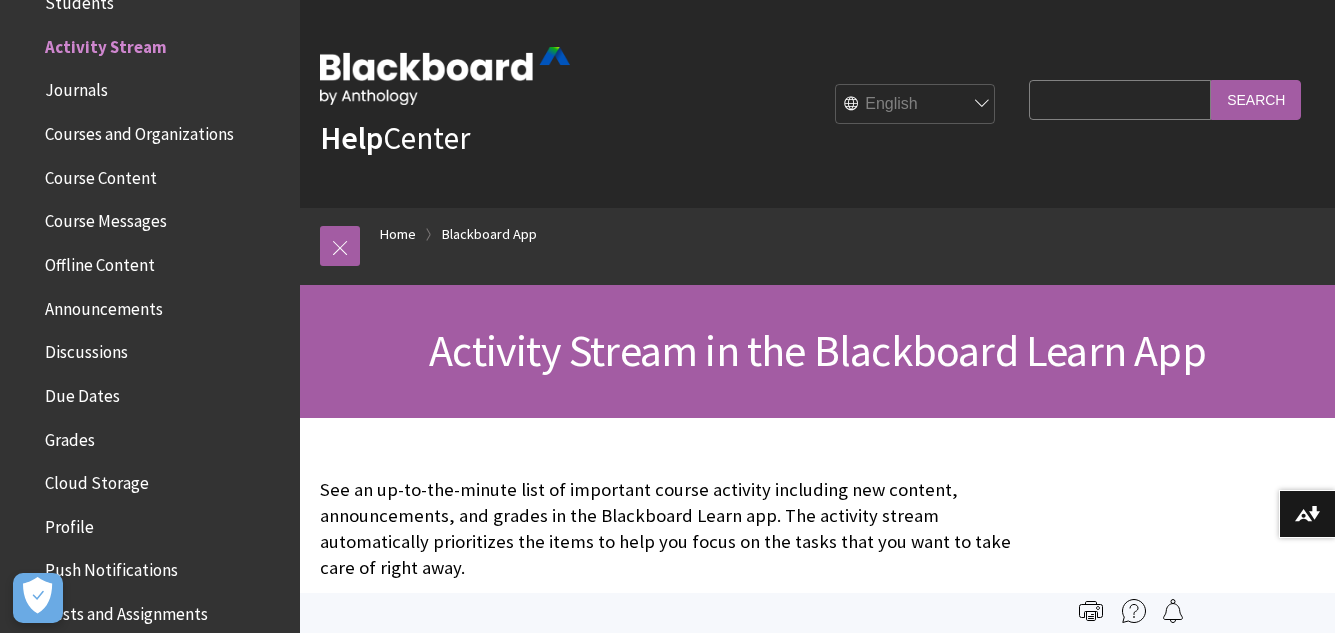 click on "Course Content" at bounding box center [101, 174] 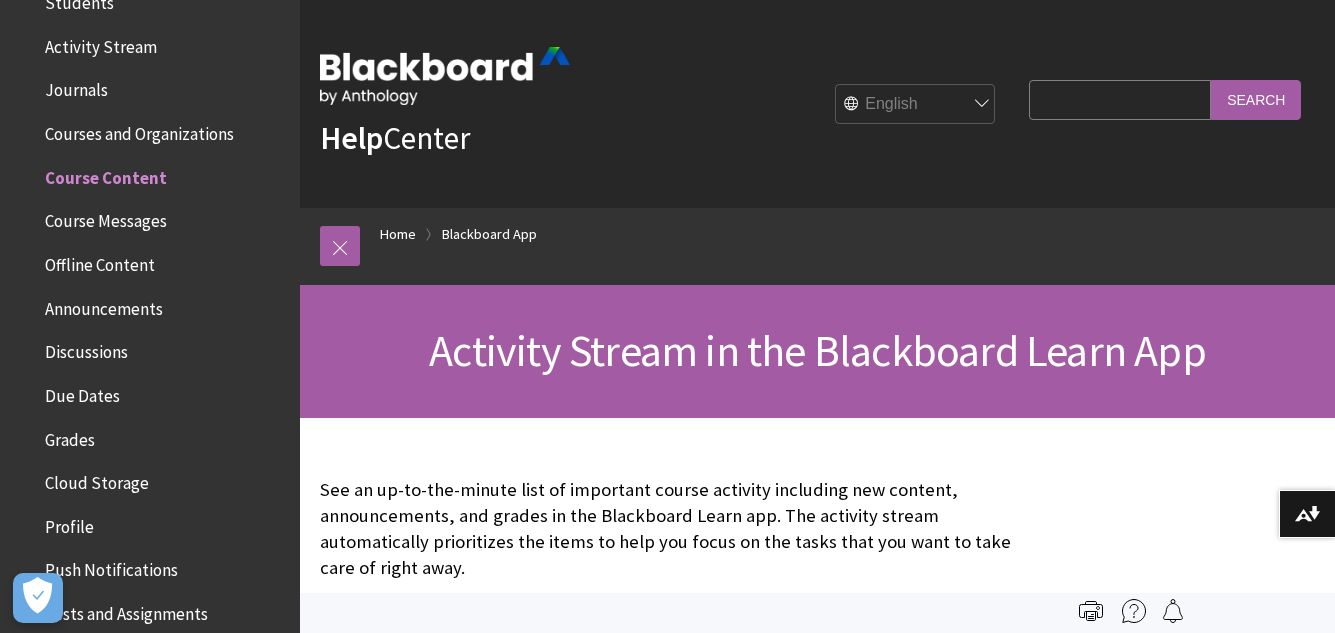 click on "Course Content" at bounding box center (106, 174) 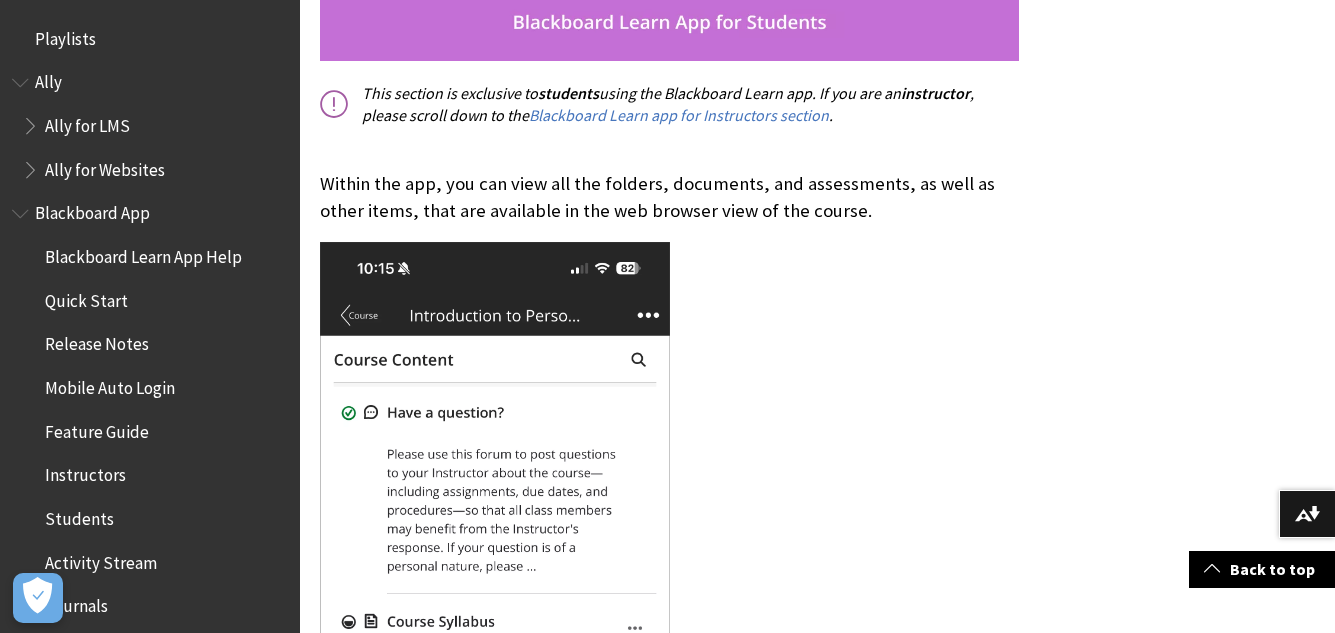 scroll, scrollTop: 700, scrollLeft: 0, axis: vertical 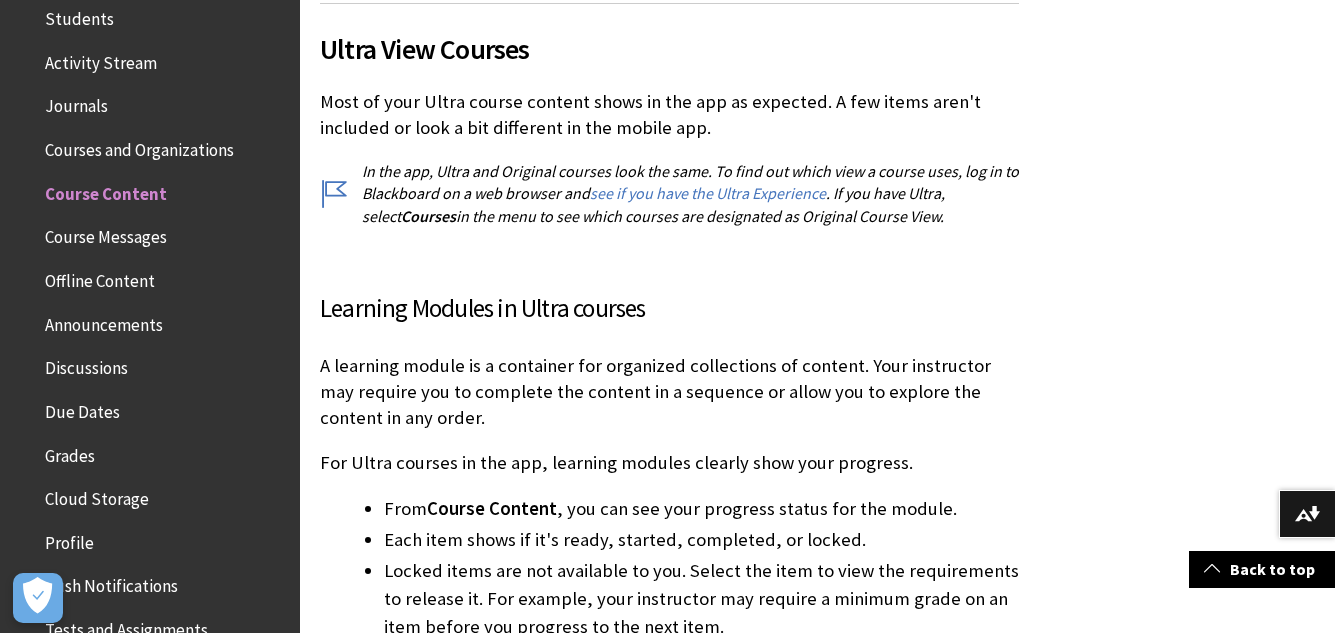 click on "Due Dates" at bounding box center (82, 408) 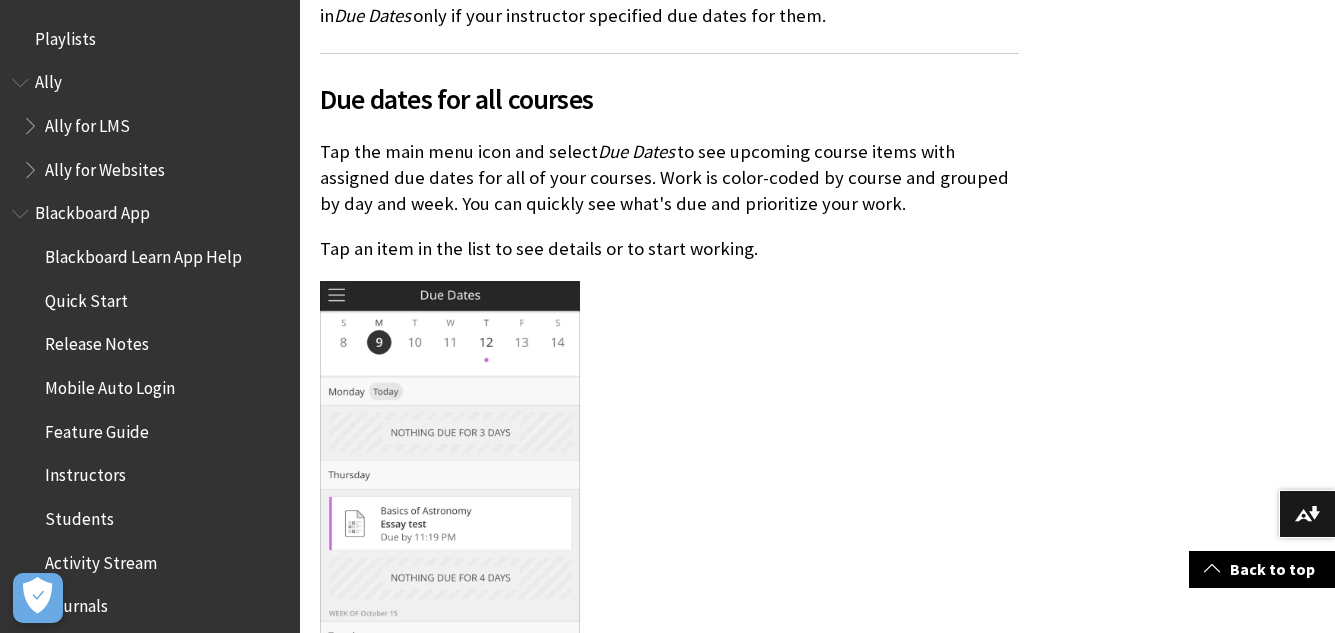 scroll, scrollTop: 0, scrollLeft: 0, axis: both 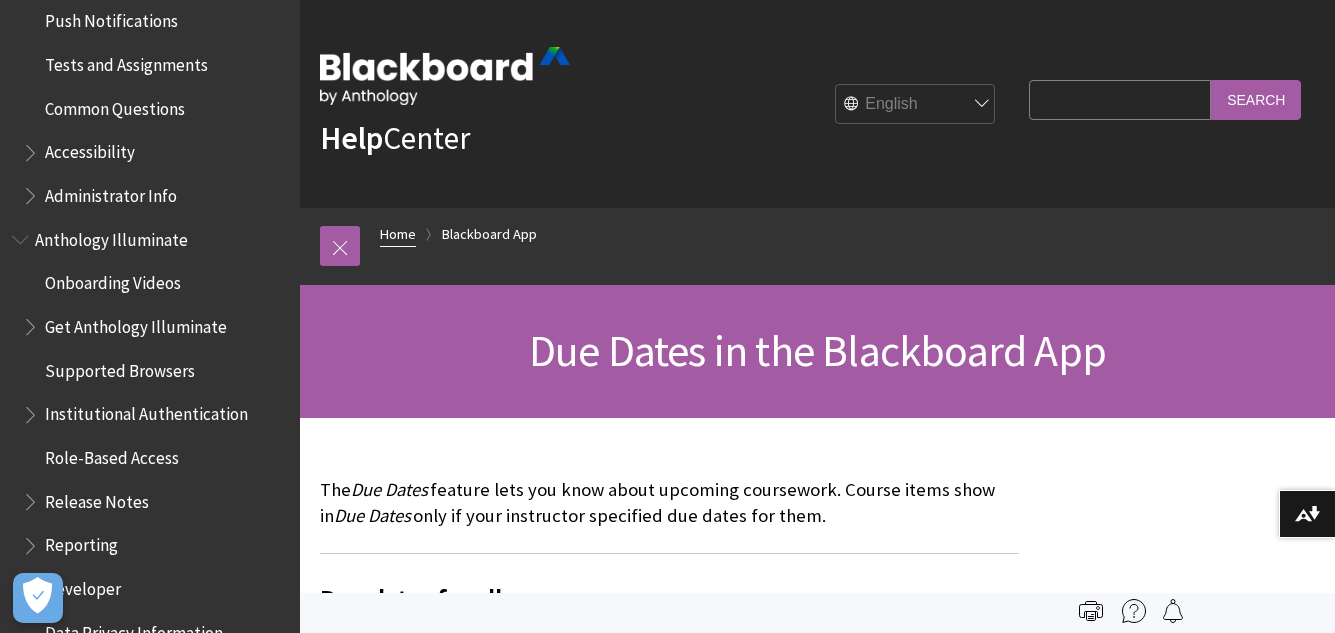 click on "Home" at bounding box center (398, 234) 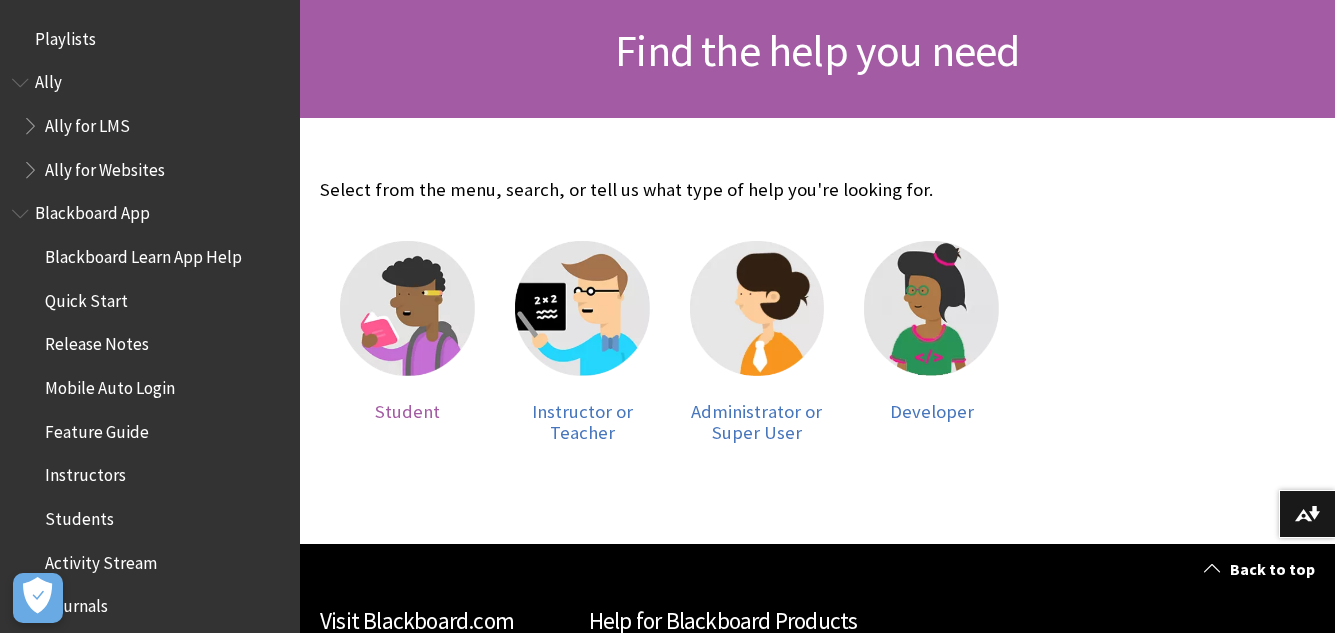 scroll, scrollTop: 300, scrollLeft: 0, axis: vertical 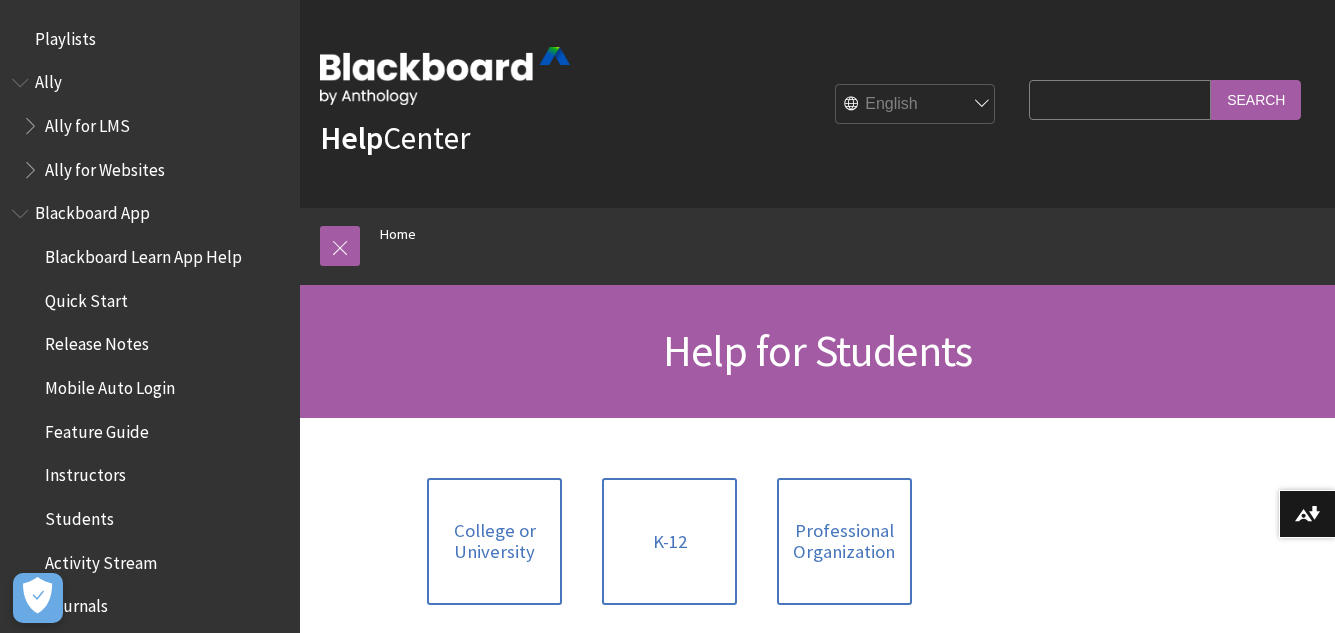 click on "Search Query" at bounding box center [1120, 99] 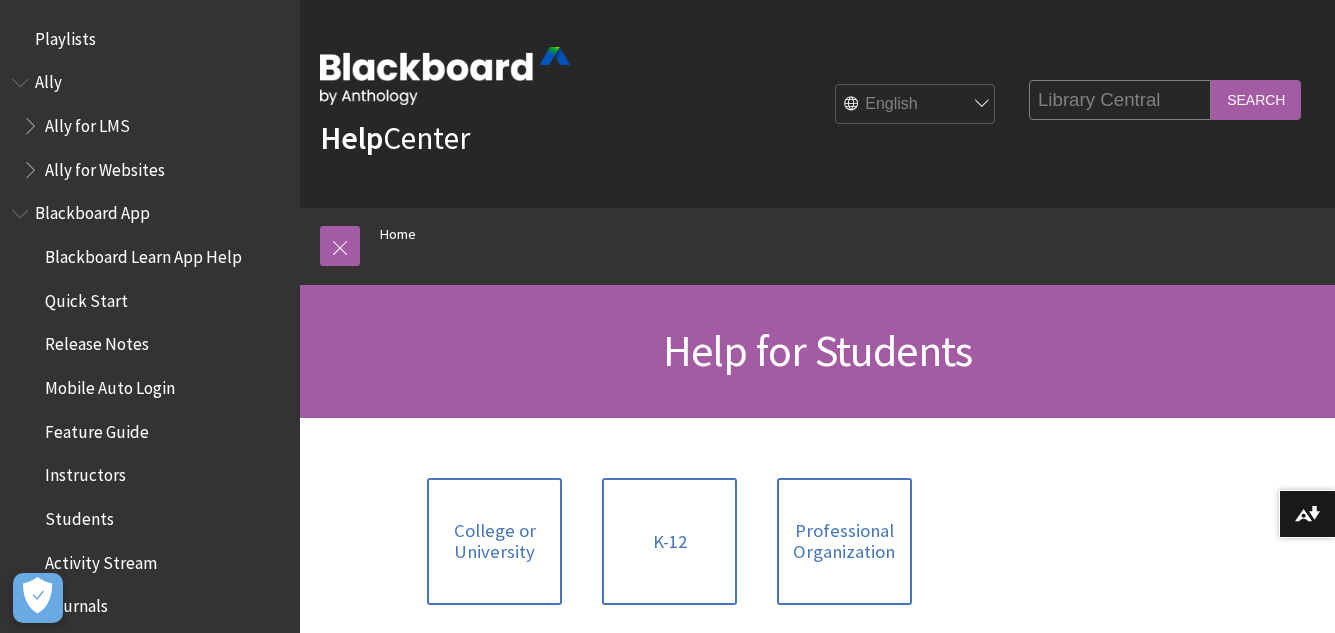 type on "Library Central" 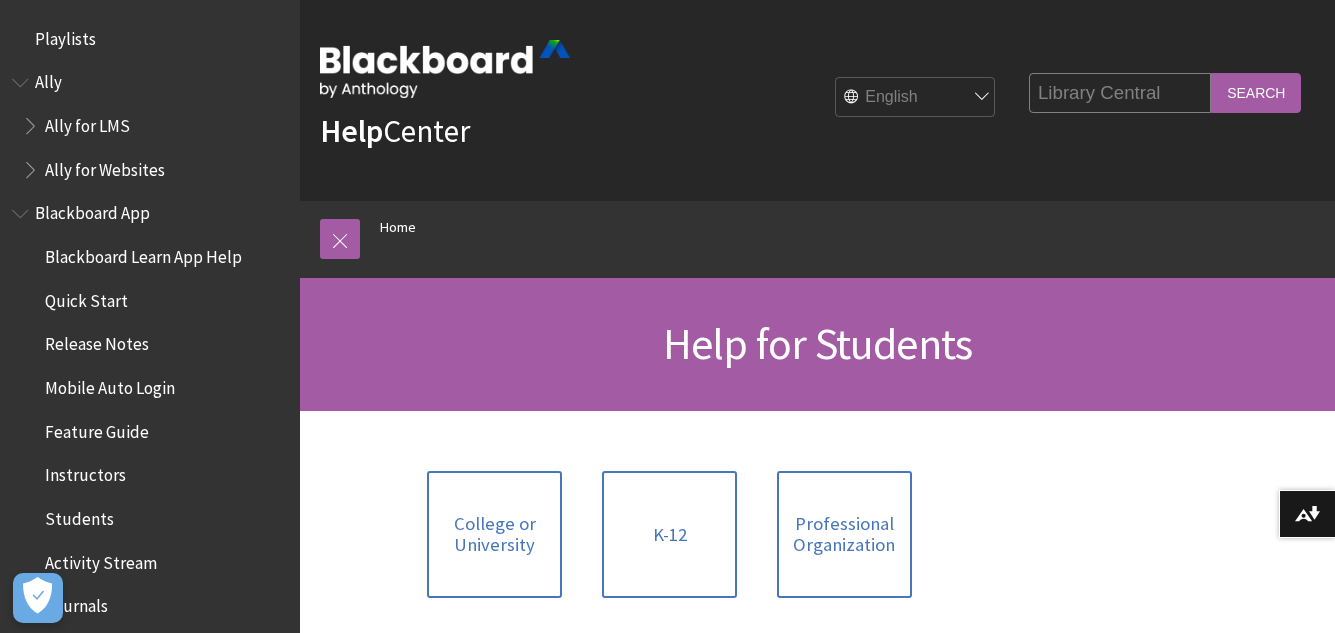 scroll, scrollTop: 0, scrollLeft: 0, axis: both 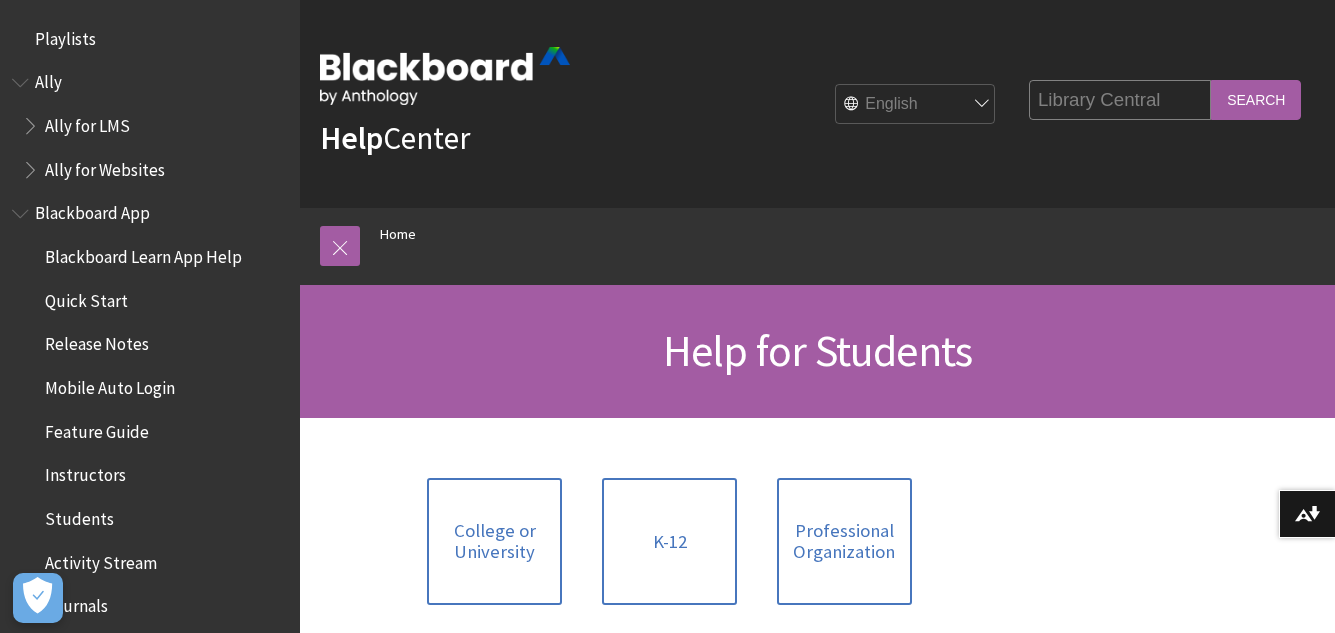 click on "Library Central" at bounding box center [1120, 99] 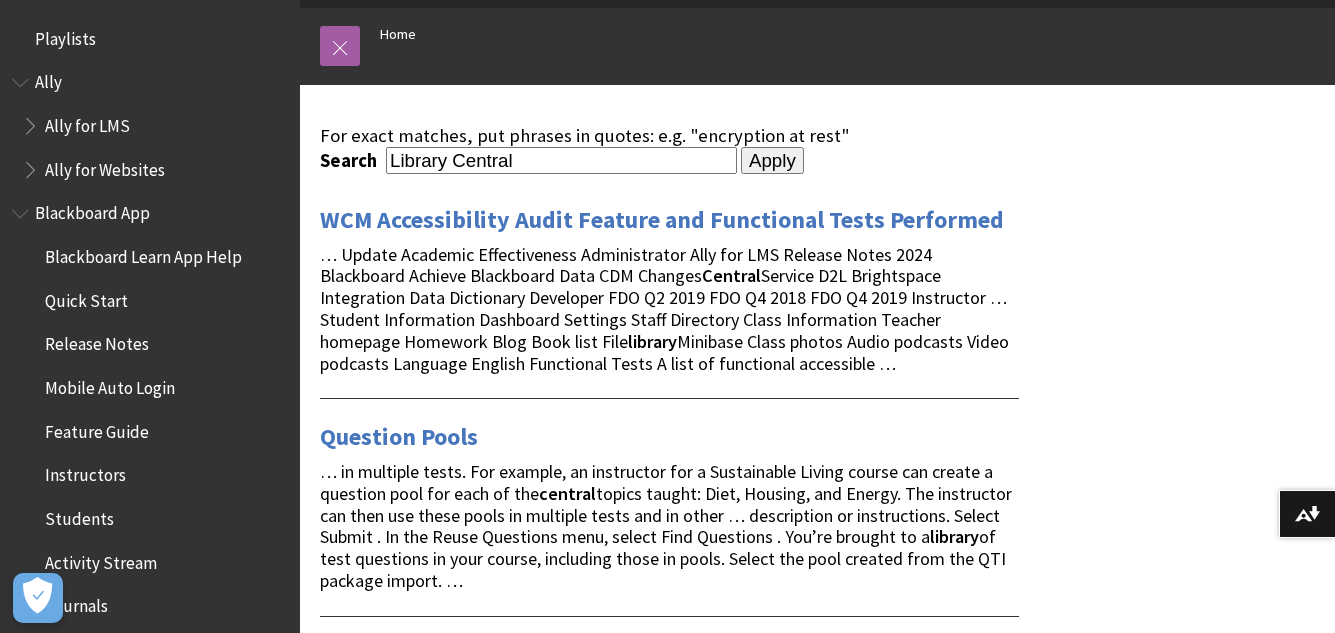 scroll, scrollTop: 200, scrollLeft: 0, axis: vertical 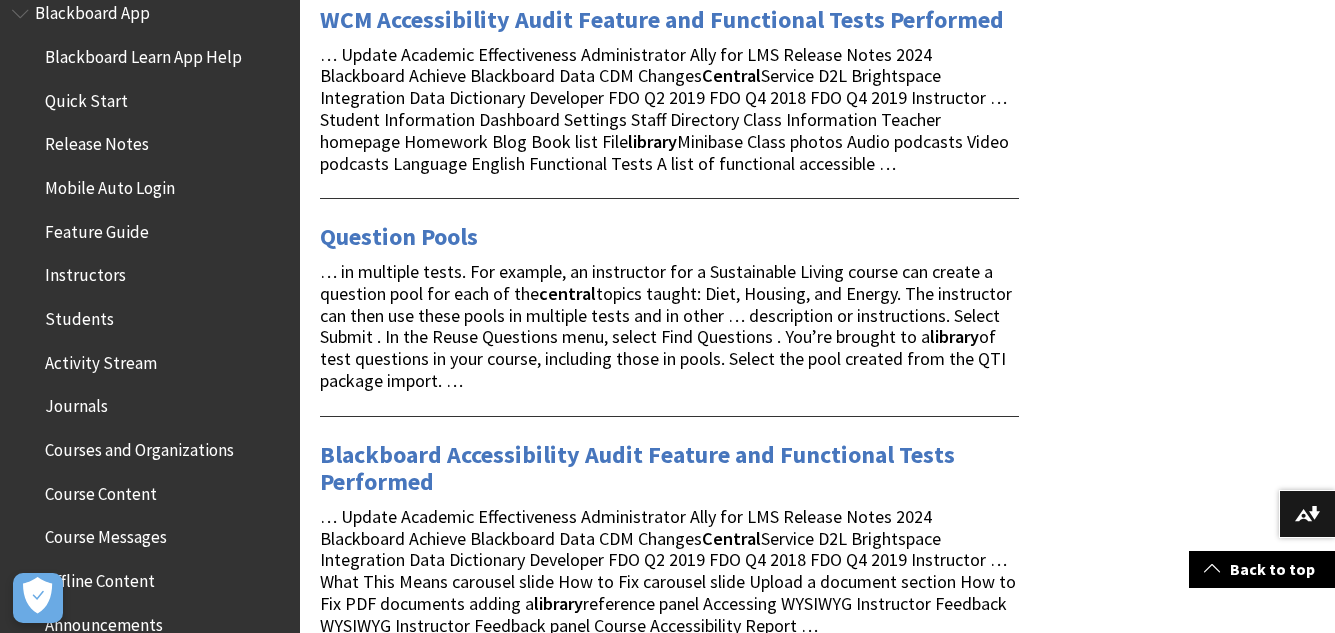 click on "Course Content" at bounding box center (101, 490) 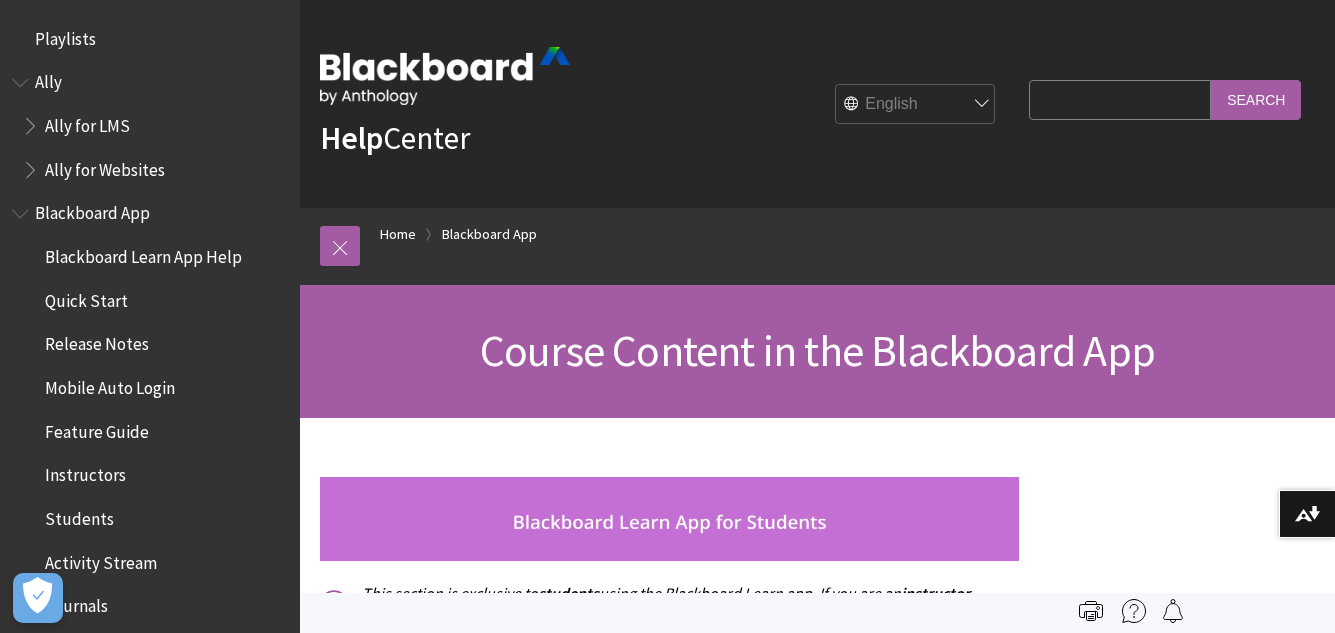 scroll, scrollTop: 0, scrollLeft: 0, axis: both 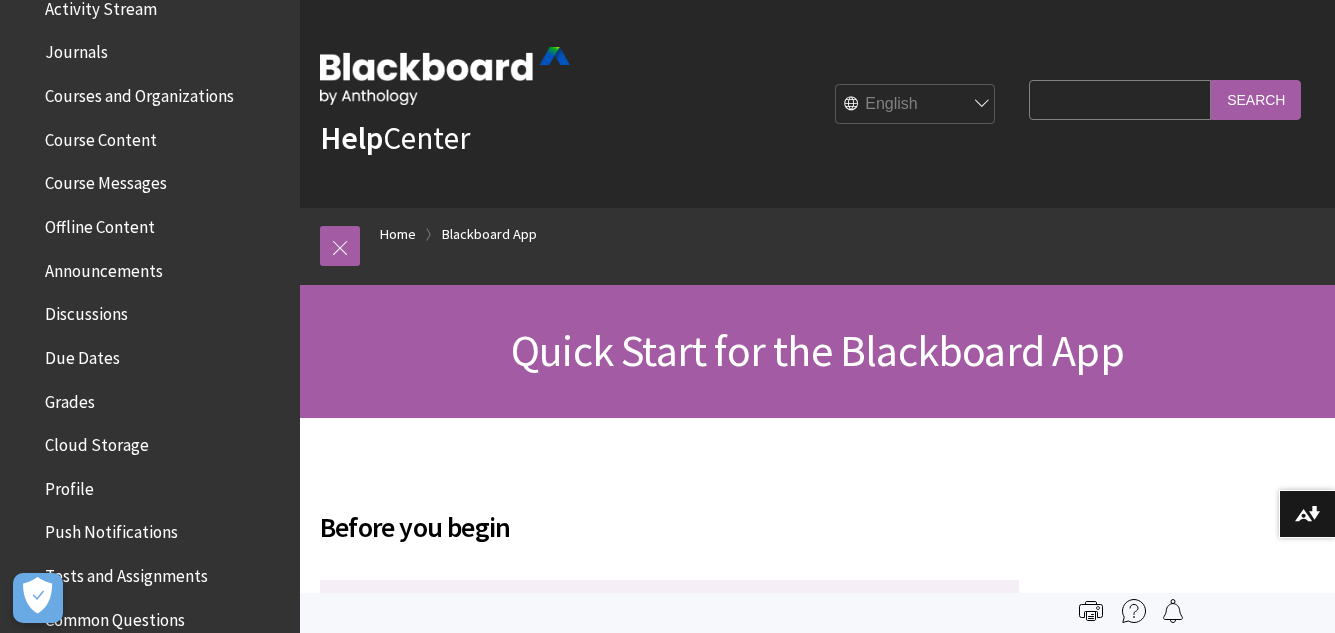 click on "Course Content" at bounding box center (101, 136) 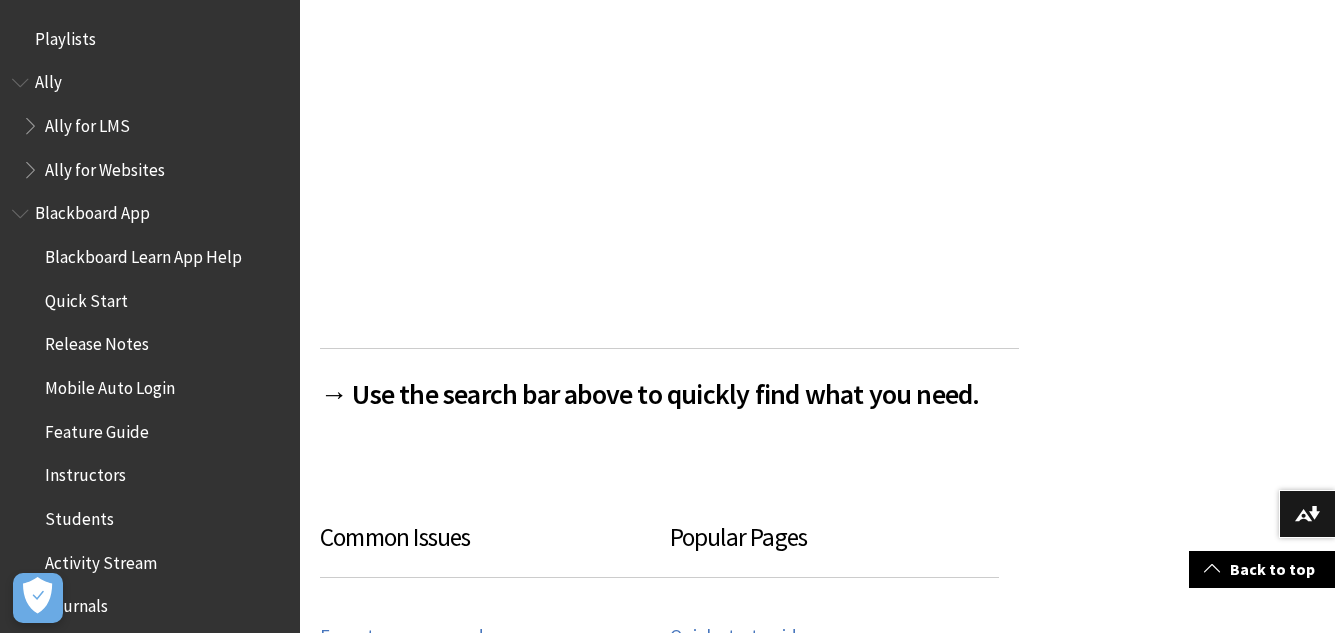 scroll, scrollTop: 878, scrollLeft: 0, axis: vertical 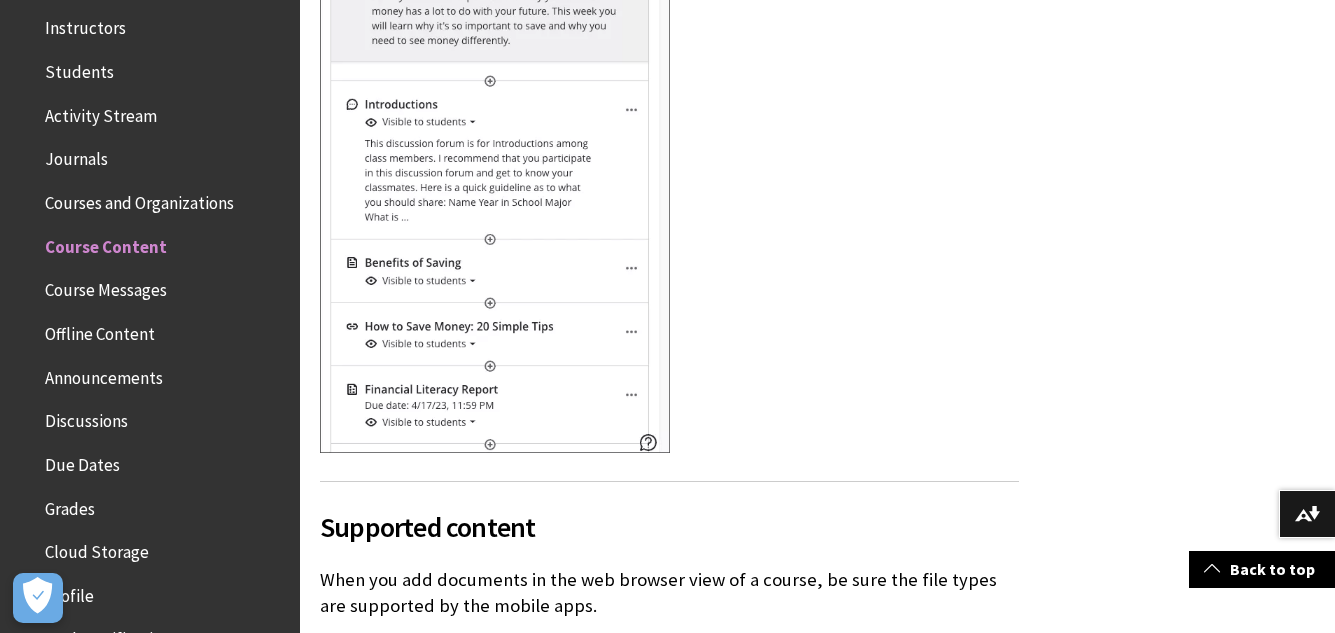 click on "Activity Stream" at bounding box center [101, 112] 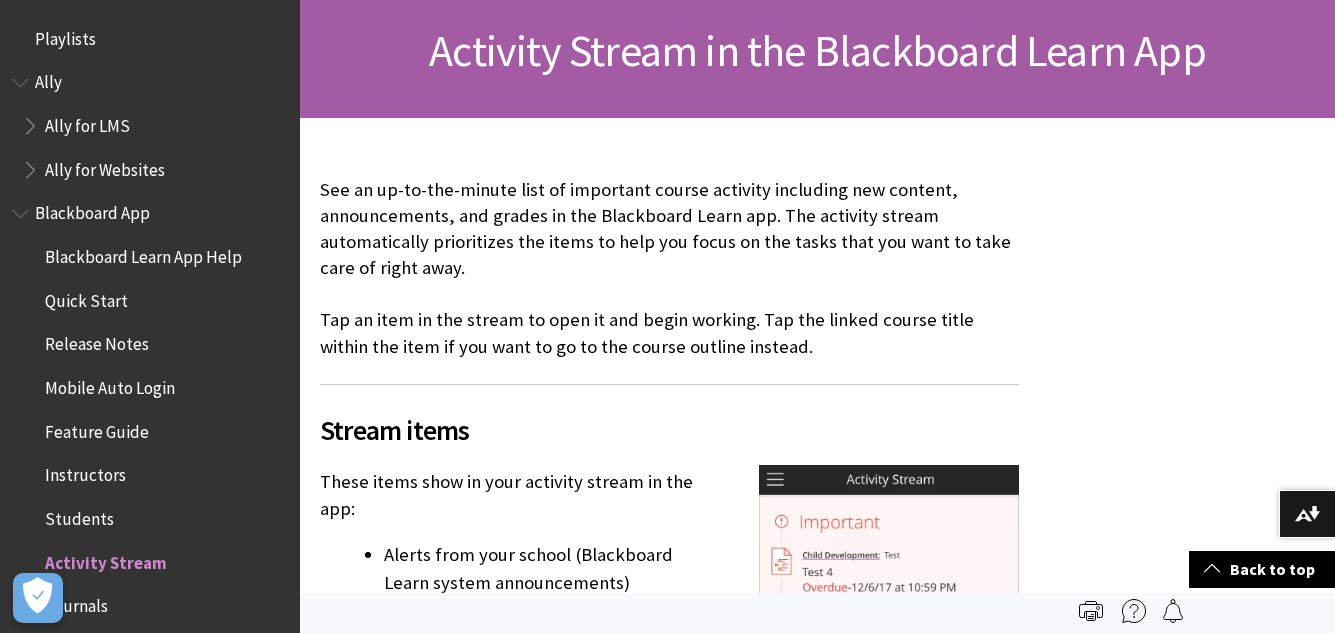 scroll, scrollTop: 396, scrollLeft: 0, axis: vertical 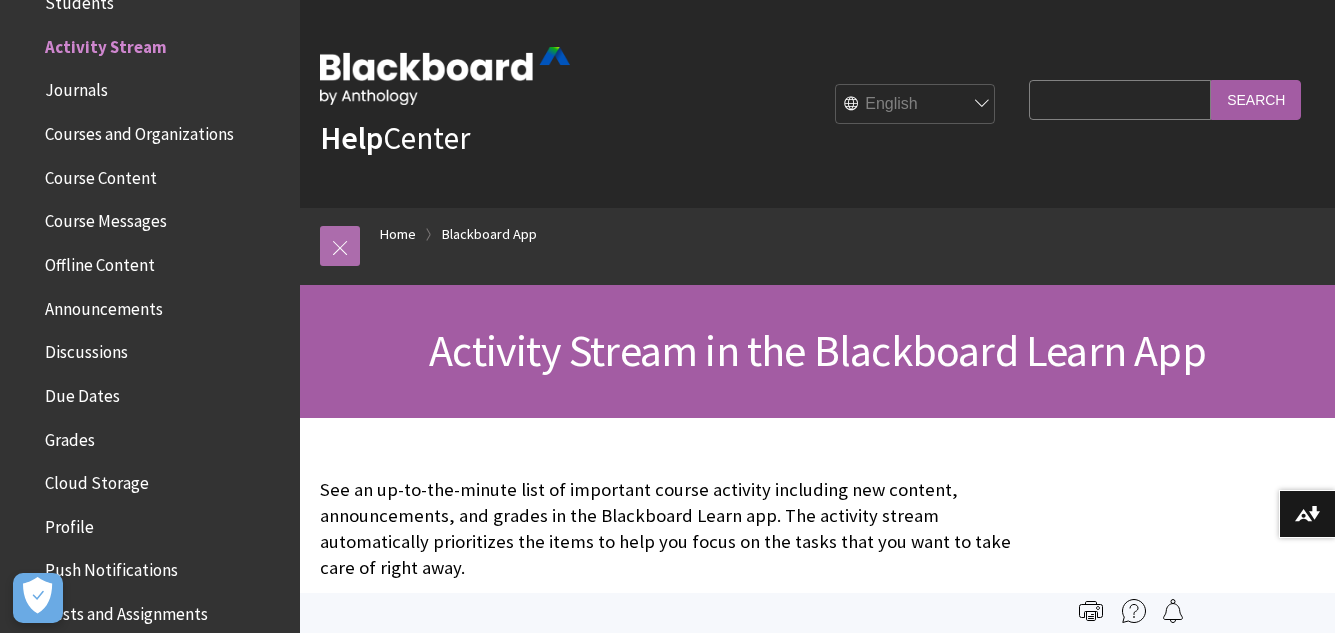 click at bounding box center (340, 246) 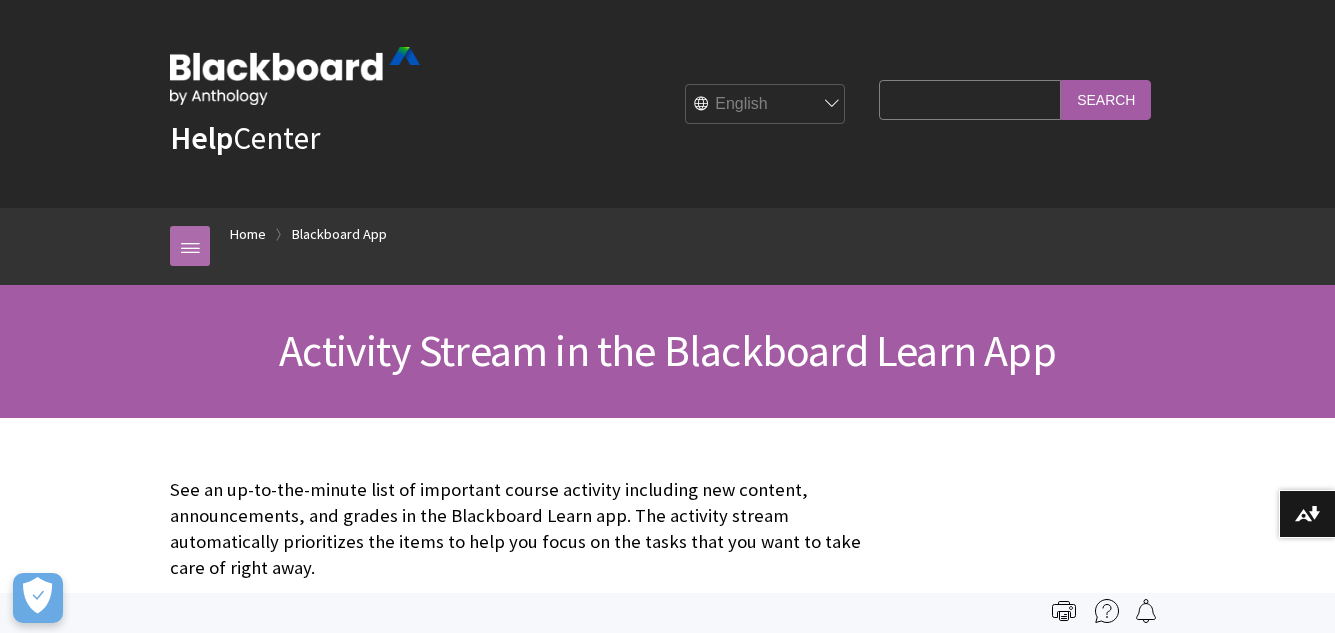 click at bounding box center [190, 246] 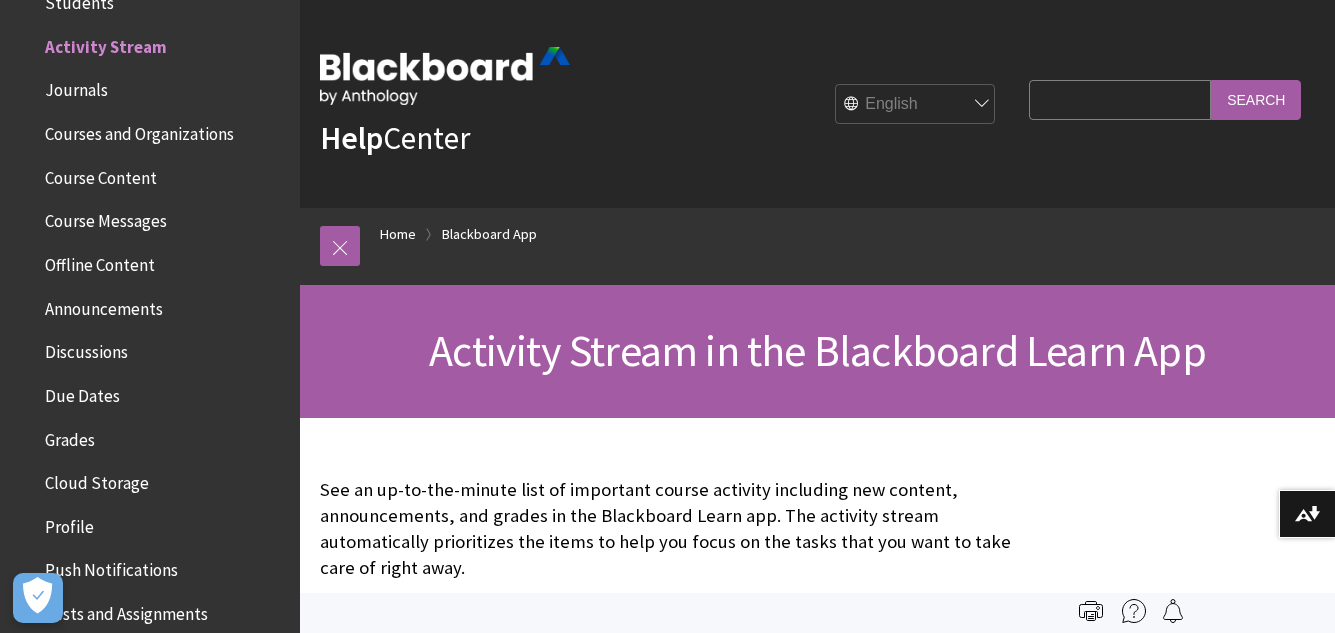 click on "Grades" at bounding box center [70, 436] 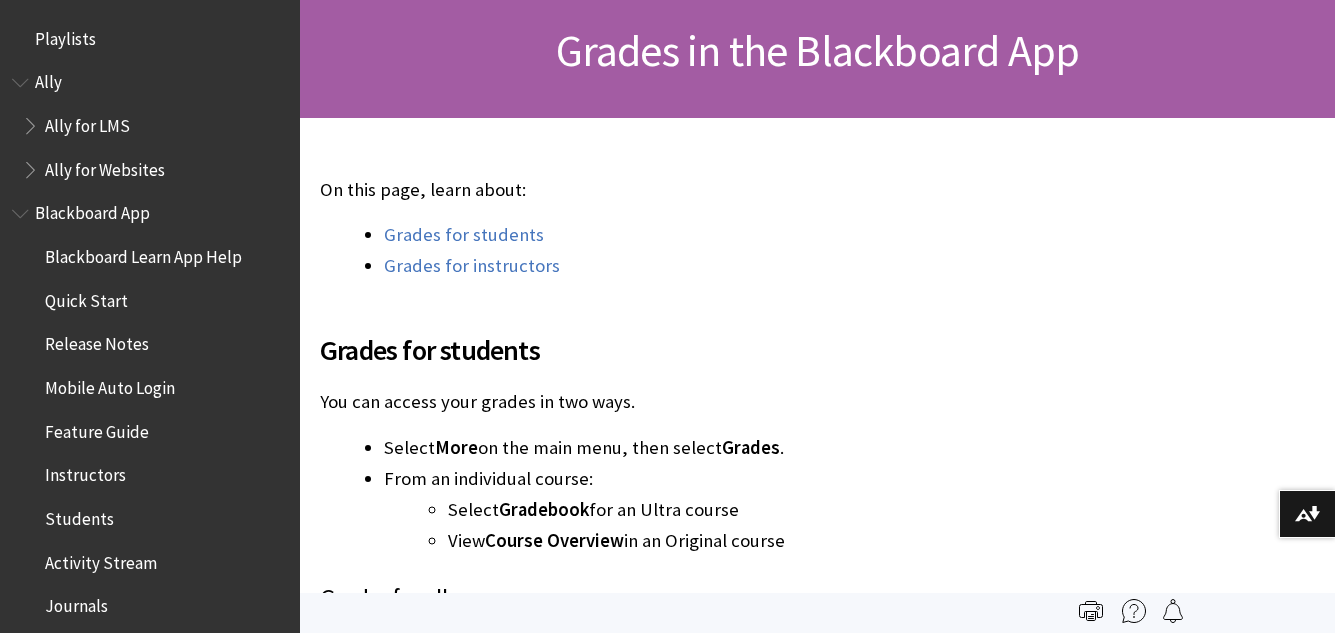 scroll, scrollTop: 300, scrollLeft: 0, axis: vertical 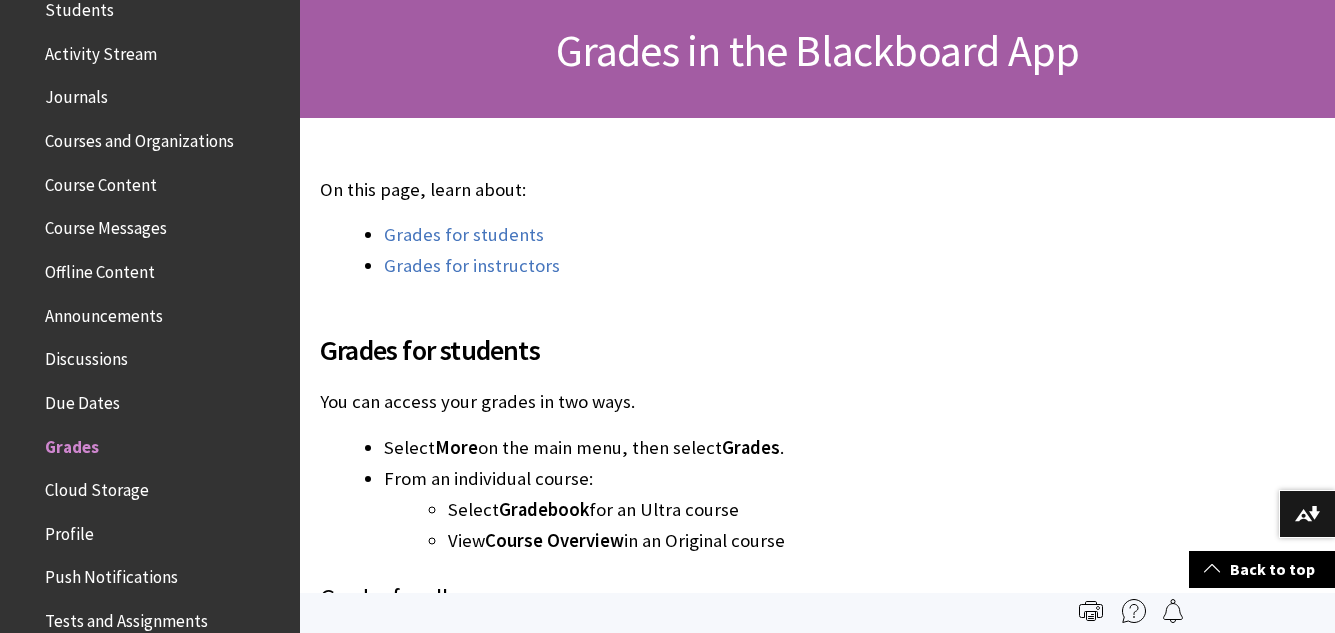 click on "Course Content" at bounding box center [101, 181] 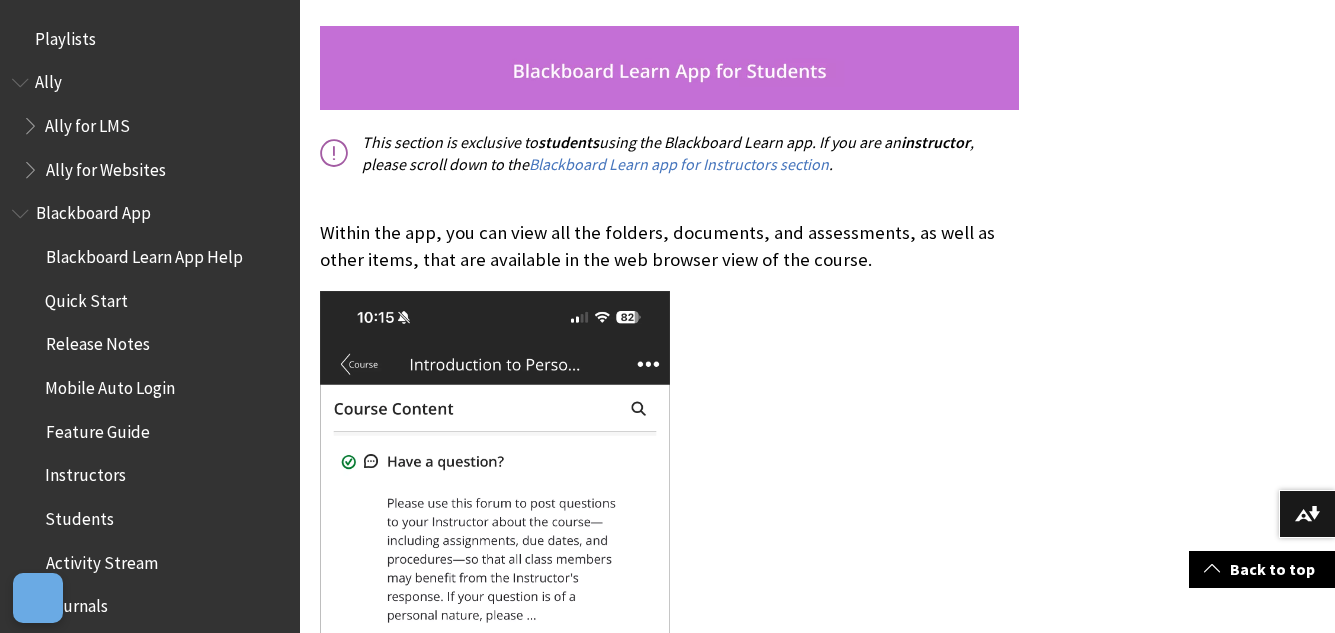 scroll, scrollTop: 600, scrollLeft: 0, axis: vertical 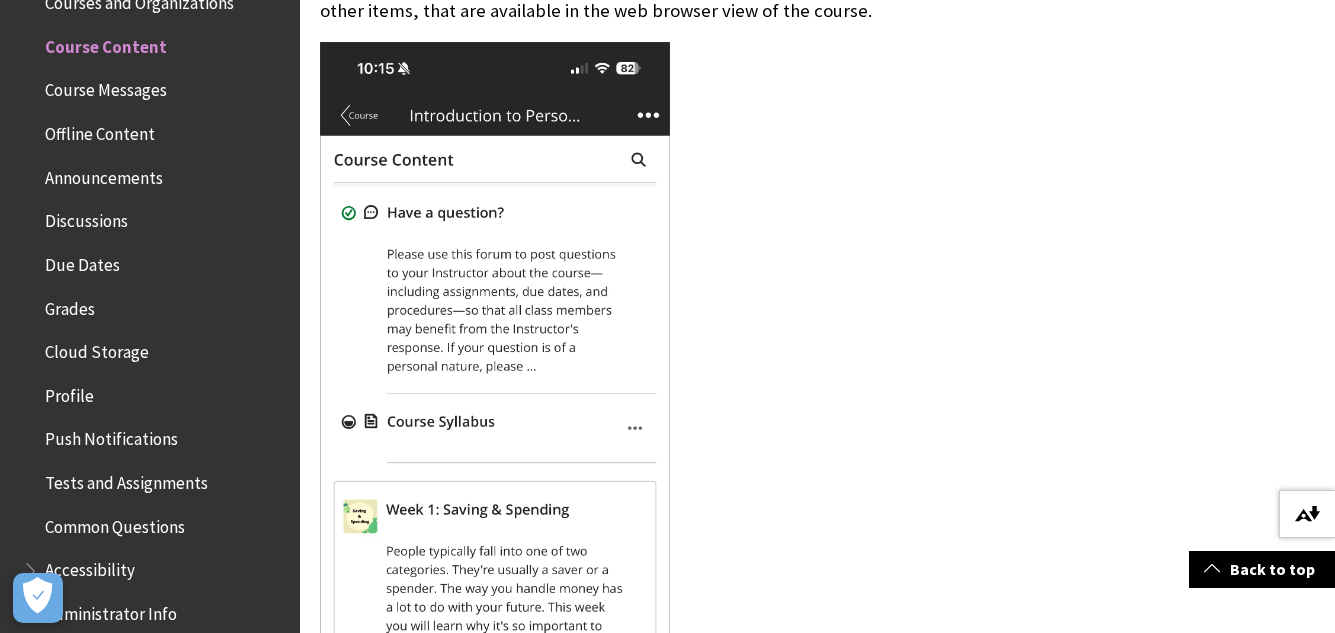 click on "Download alternative formats ..." at bounding box center [1307, 514] 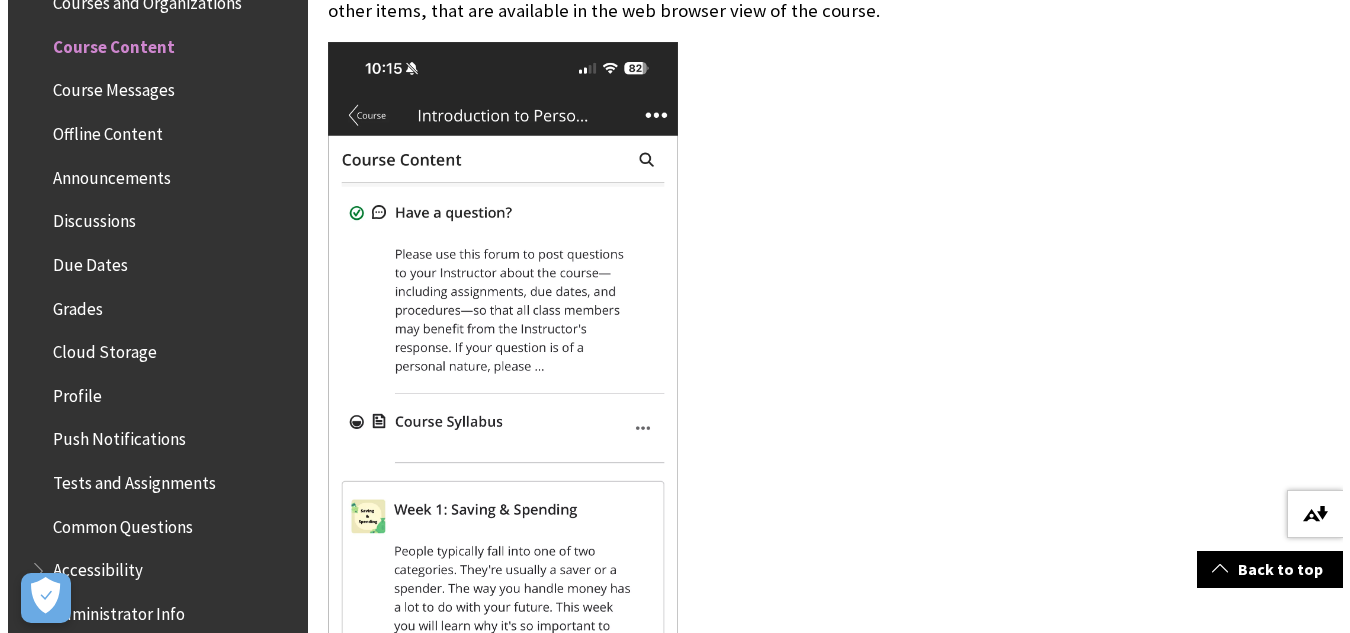 scroll, scrollTop: 702, scrollLeft: 0, axis: vertical 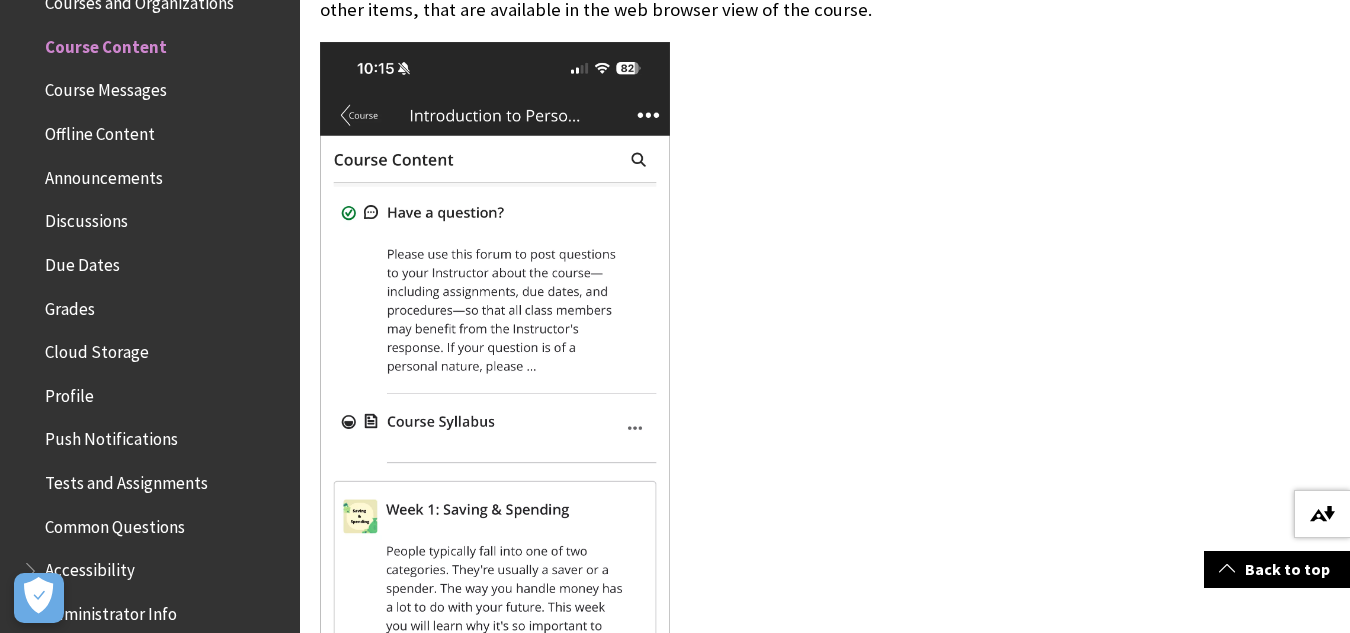 click at bounding box center [1322, 514] 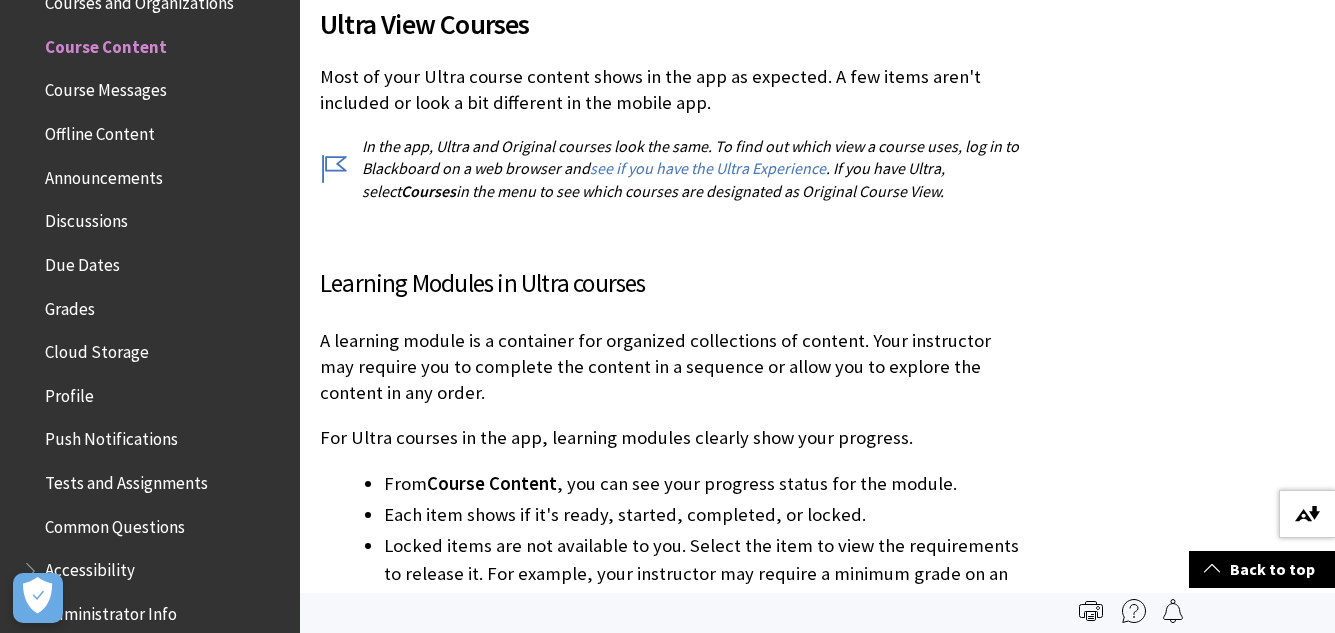 scroll, scrollTop: 3600, scrollLeft: 0, axis: vertical 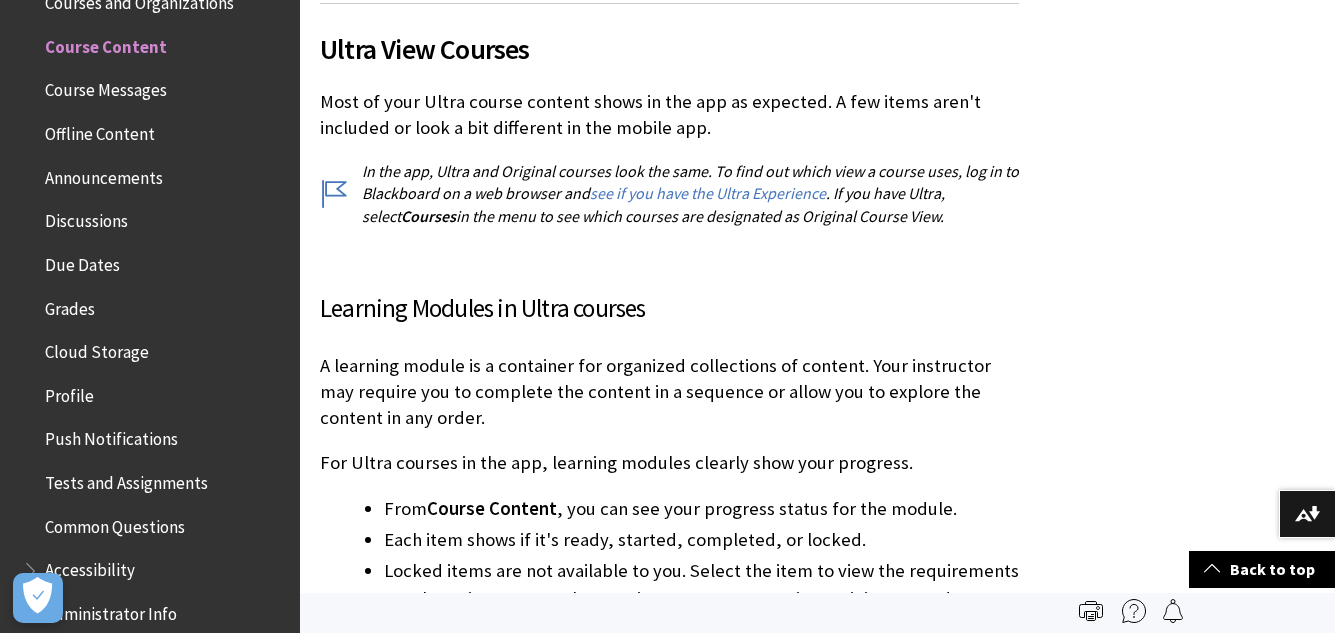 click on "Due Dates" at bounding box center (82, 261) 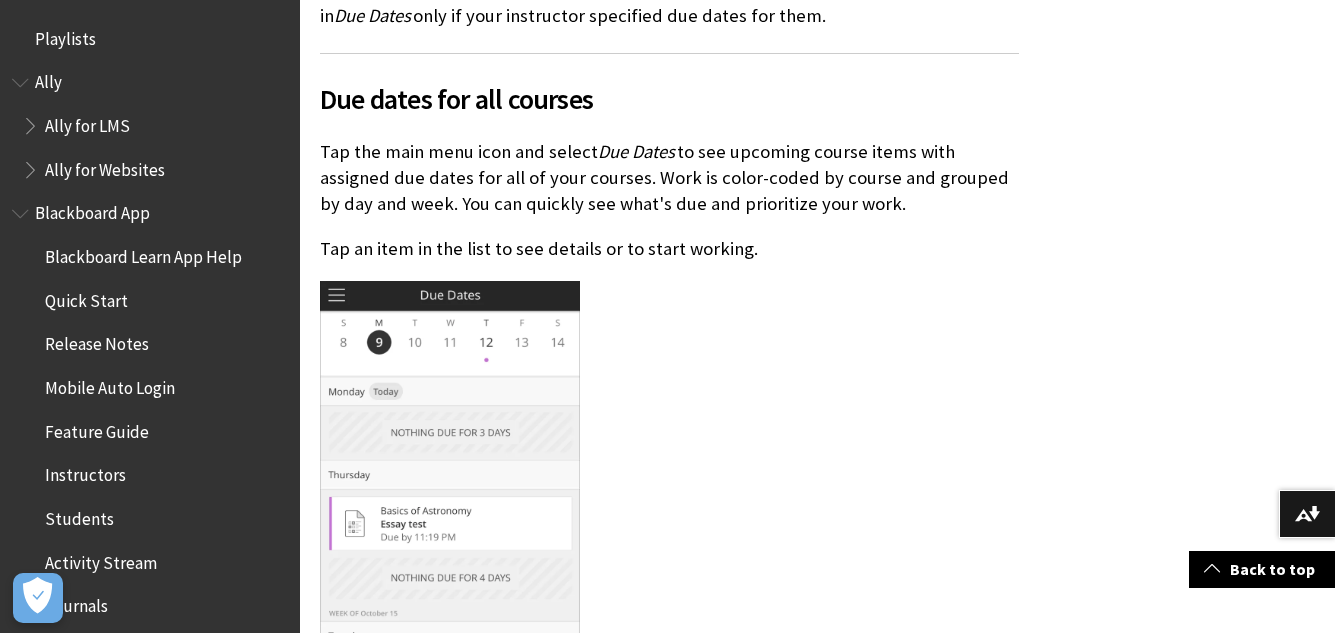 scroll, scrollTop: 699, scrollLeft: 0, axis: vertical 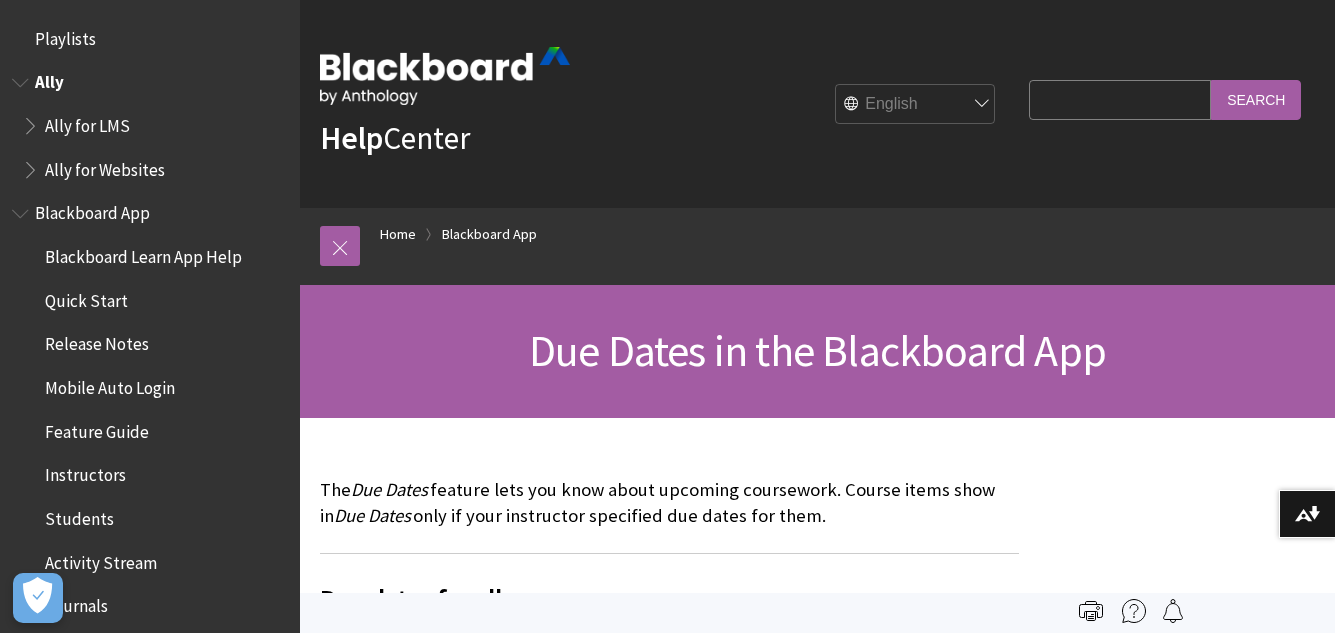 click on "Ally" at bounding box center (49, 79) 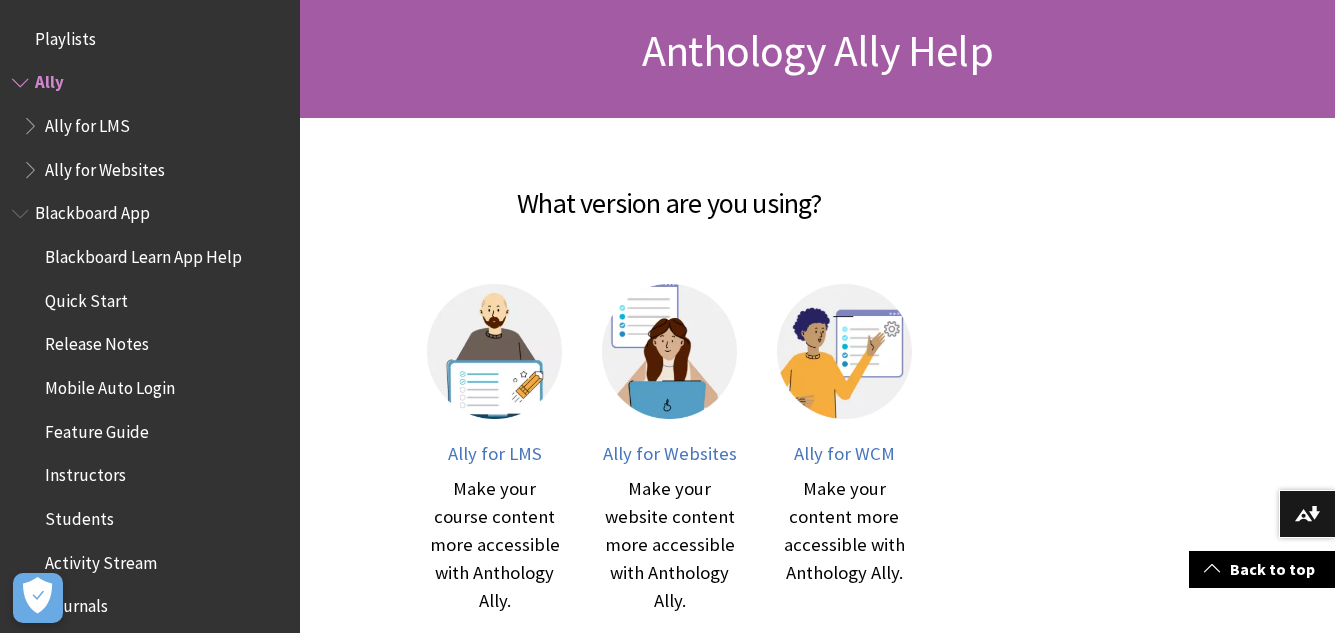 scroll, scrollTop: 300, scrollLeft: 0, axis: vertical 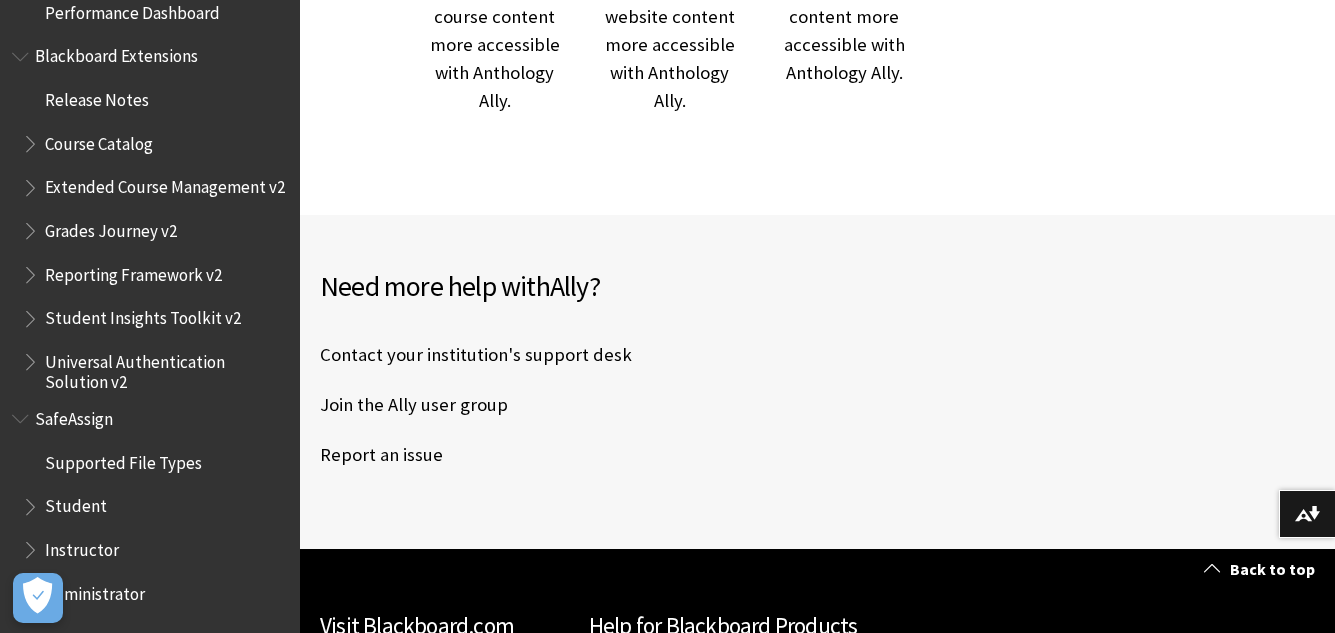 click on "Student" at bounding box center [76, 503] 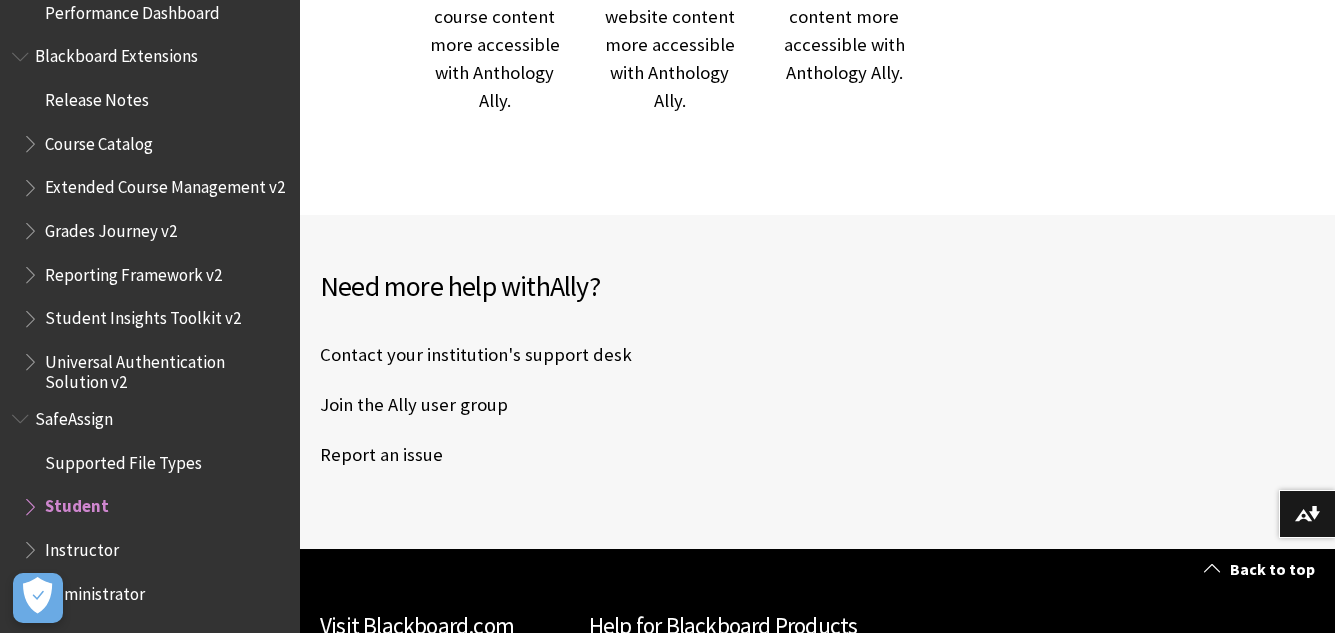 click on "Student" at bounding box center [77, 503] 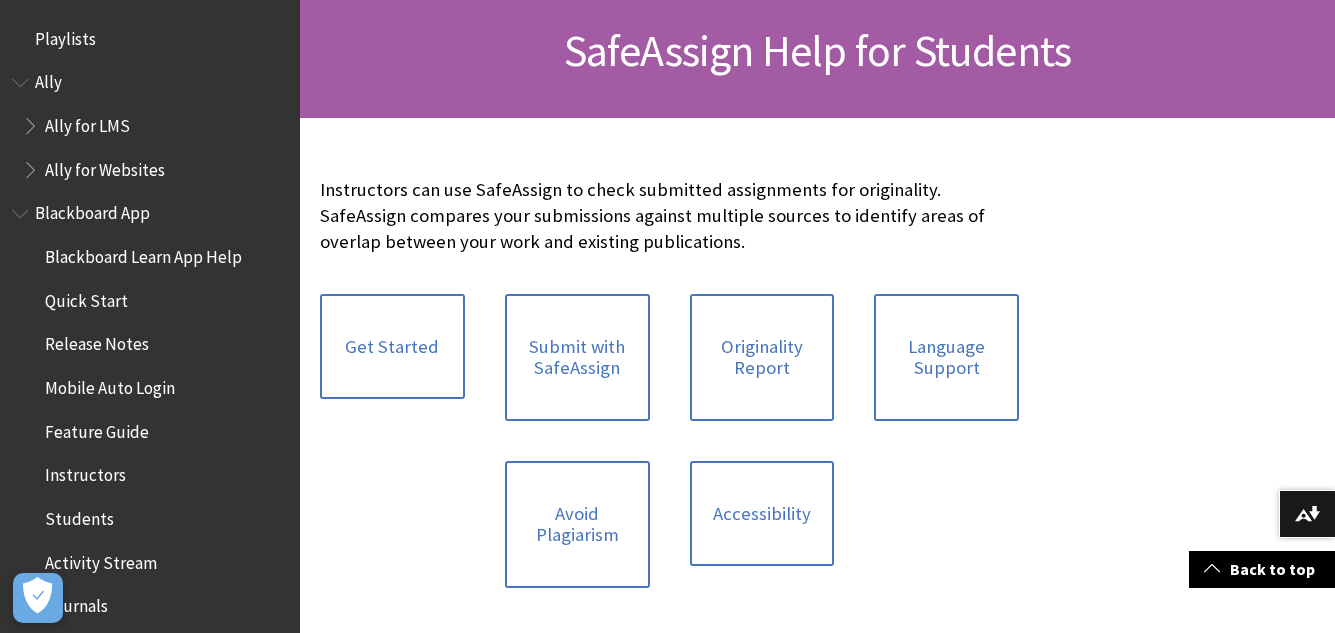 scroll, scrollTop: 300, scrollLeft: 0, axis: vertical 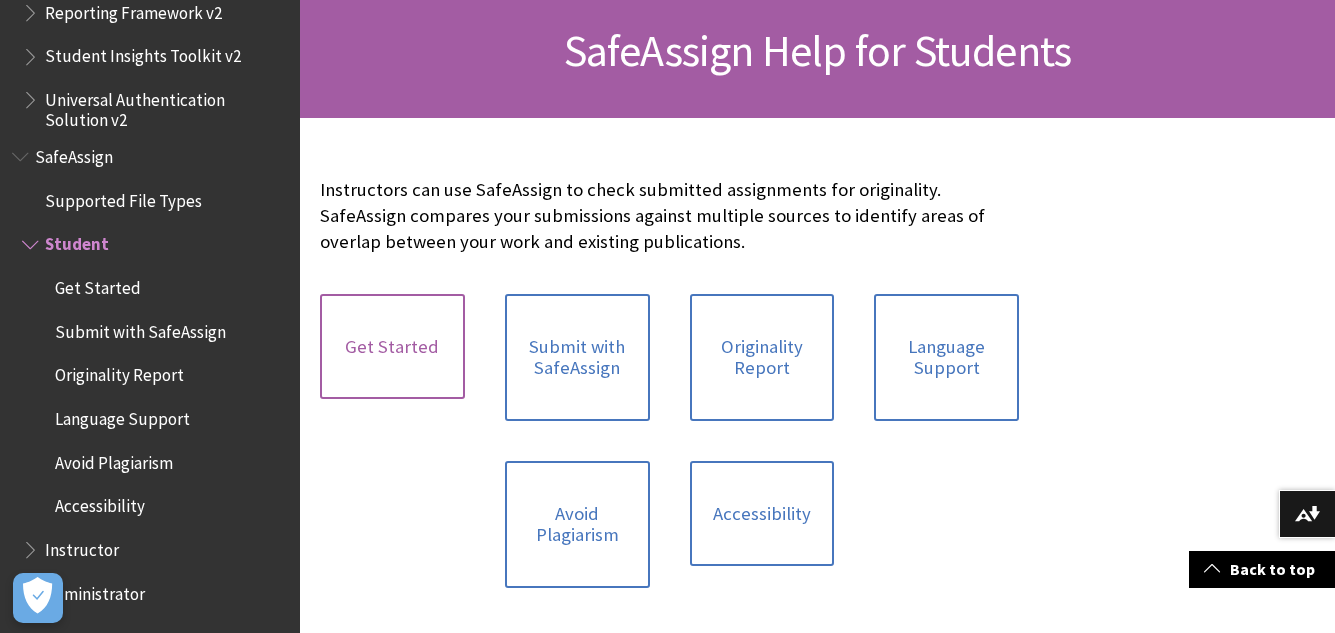 click on "Get Started" at bounding box center [392, 347] 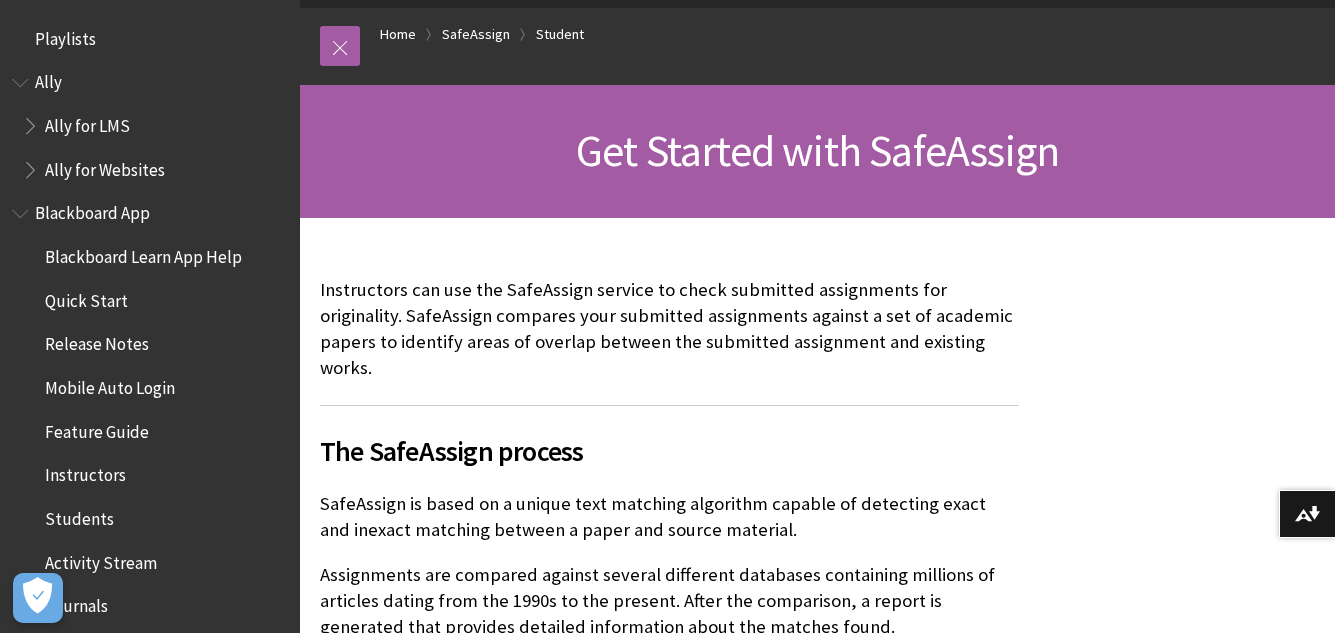 scroll, scrollTop: 336, scrollLeft: 0, axis: vertical 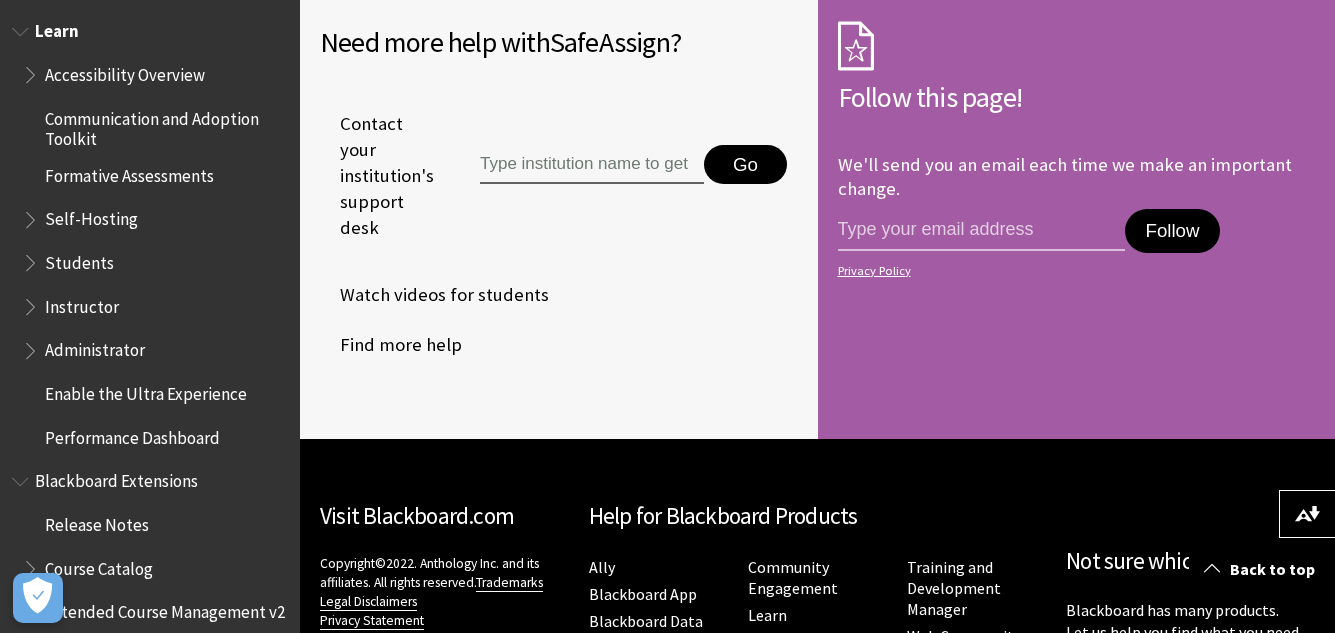 click on "Students" at bounding box center [79, 259] 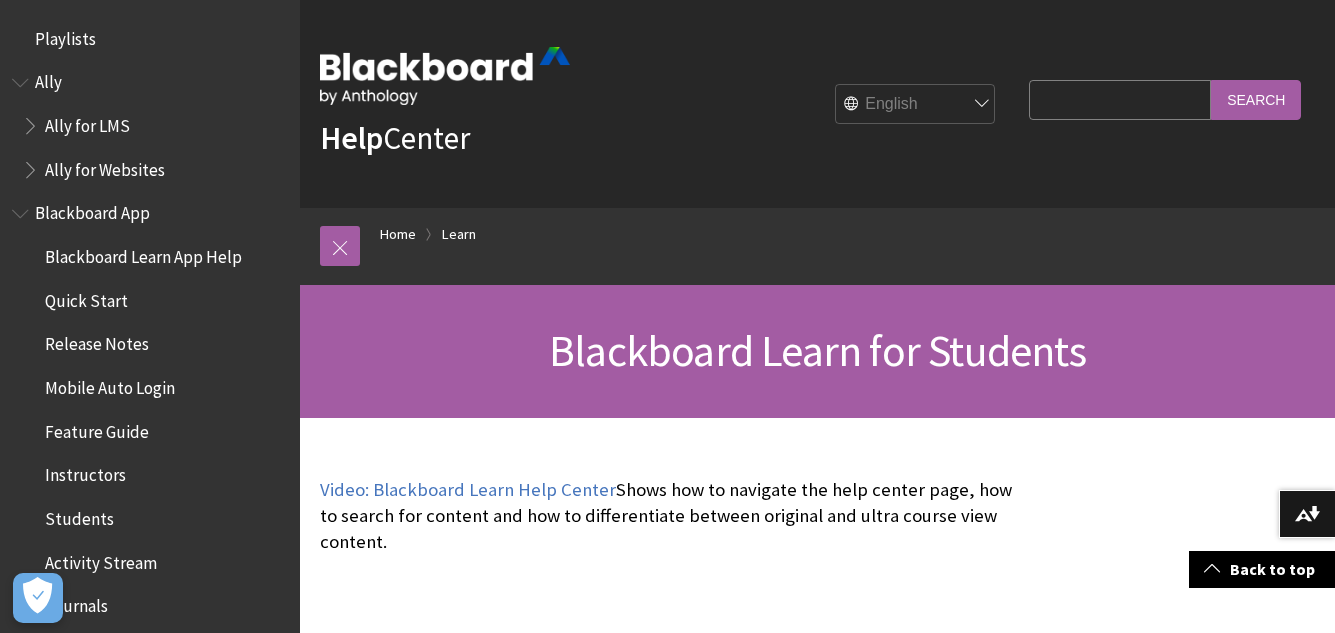 scroll, scrollTop: 500, scrollLeft: 0, axis: vertical 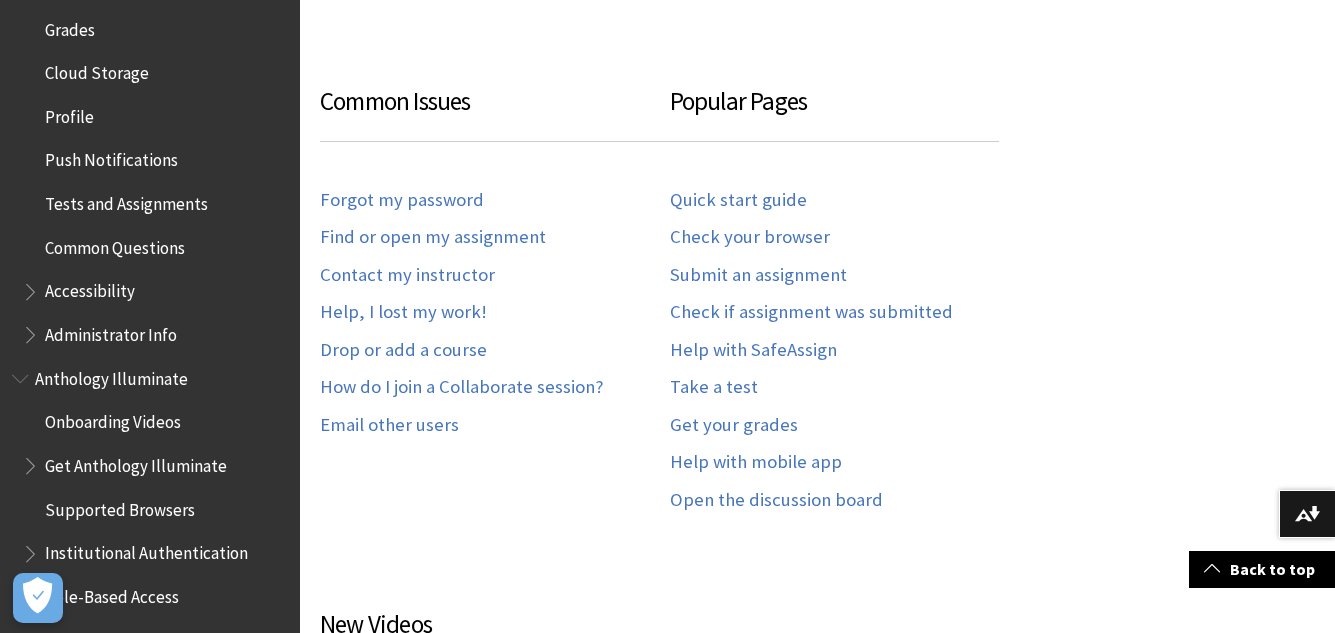 click on "Profile" at bounding box center [69, 113] 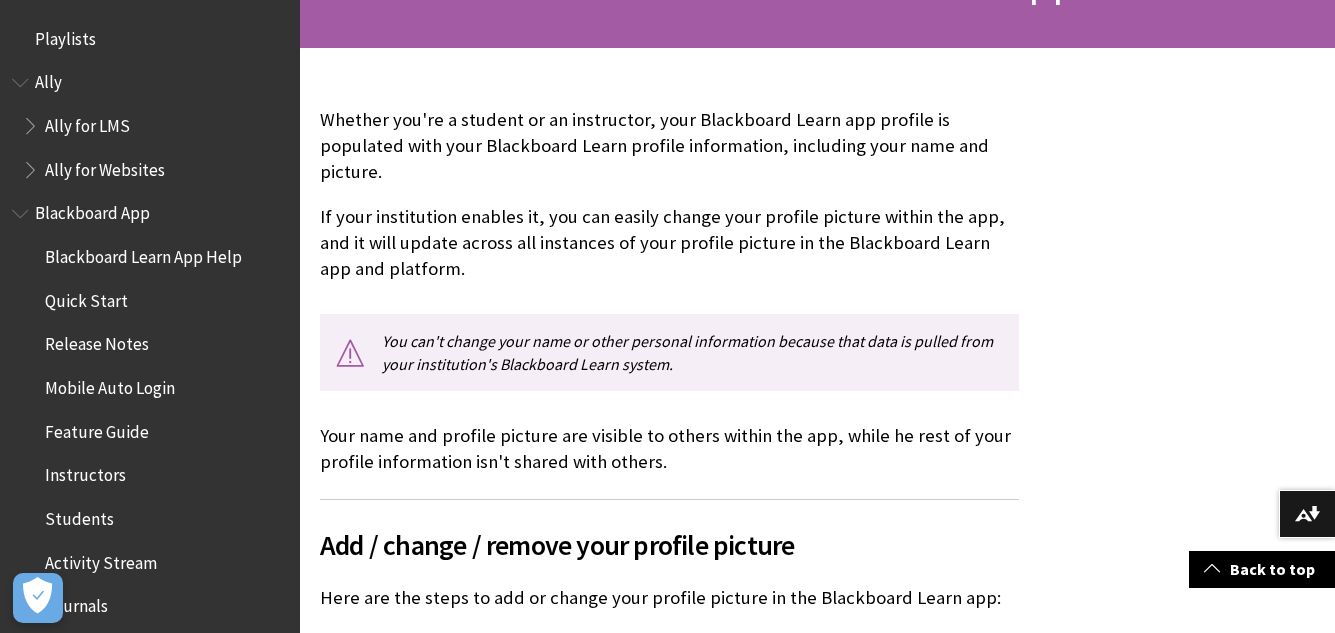 scroll, scrollTop: 400, scrollLeft: 0, axis: vertical 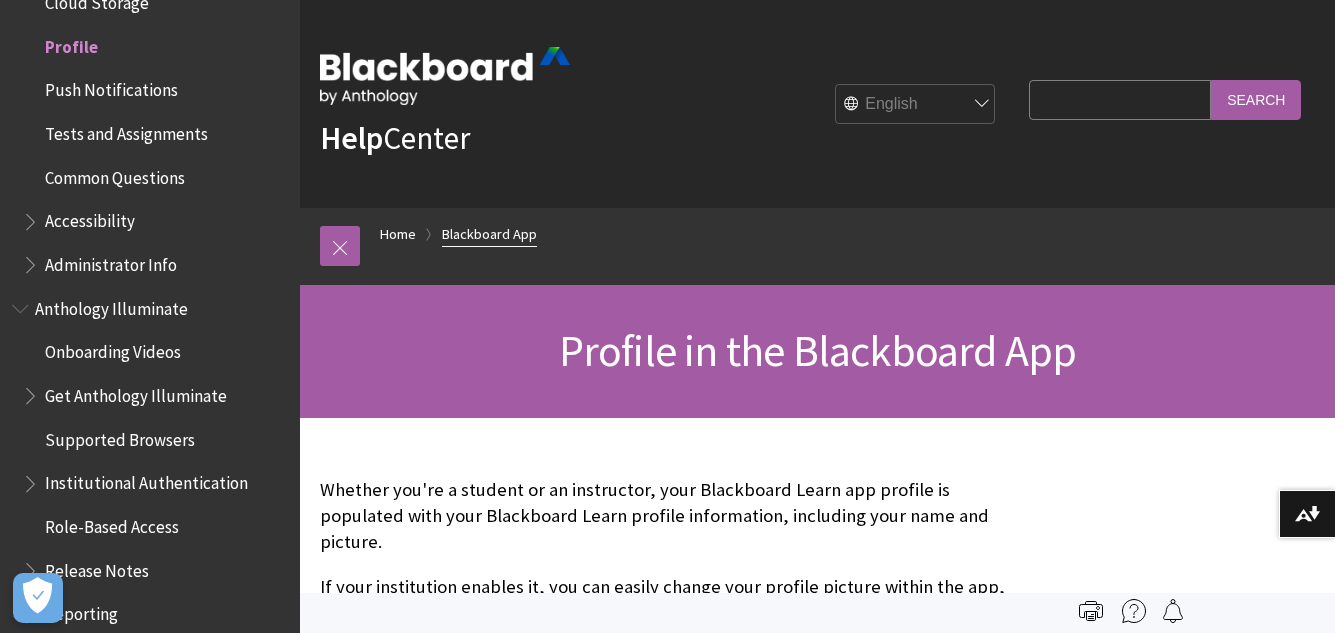 click on "Blackboard App" at bounding box center (489, 234) 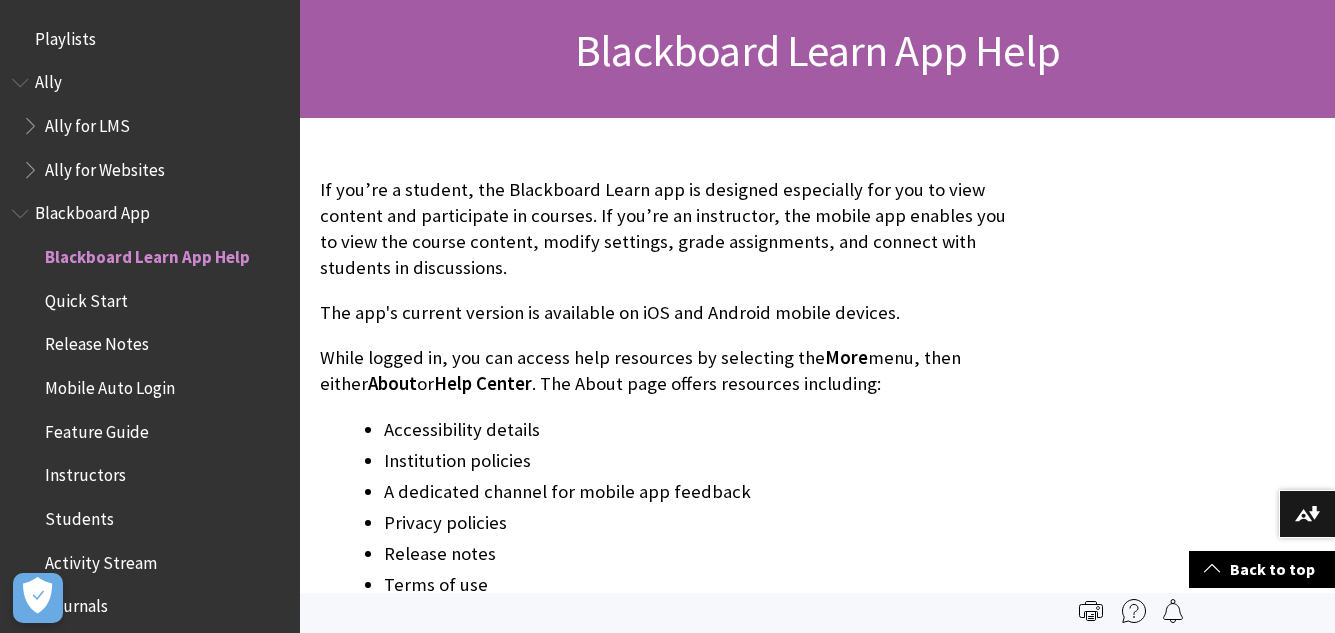 scroll, scrollTop: 300, scrollLeft: 0, axis: vertical 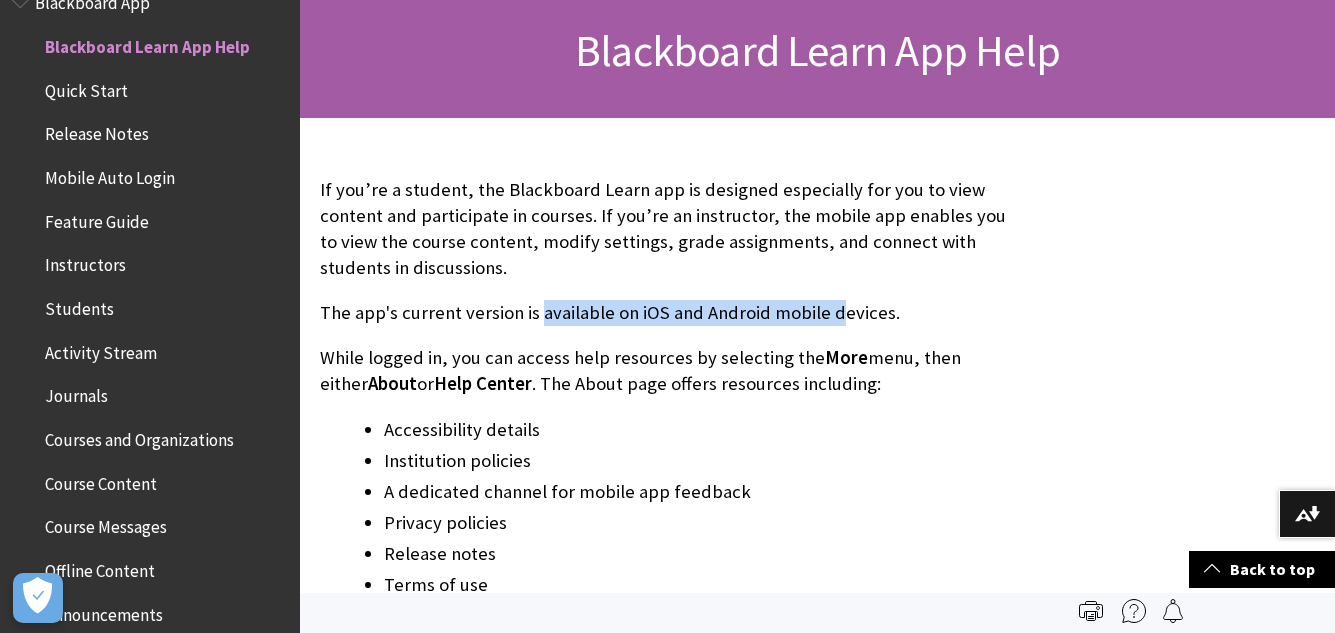 drag, startPoint x: 538, startPoint y: 312, endPoint x: 838, endPoint y: 315, distance: 300.015 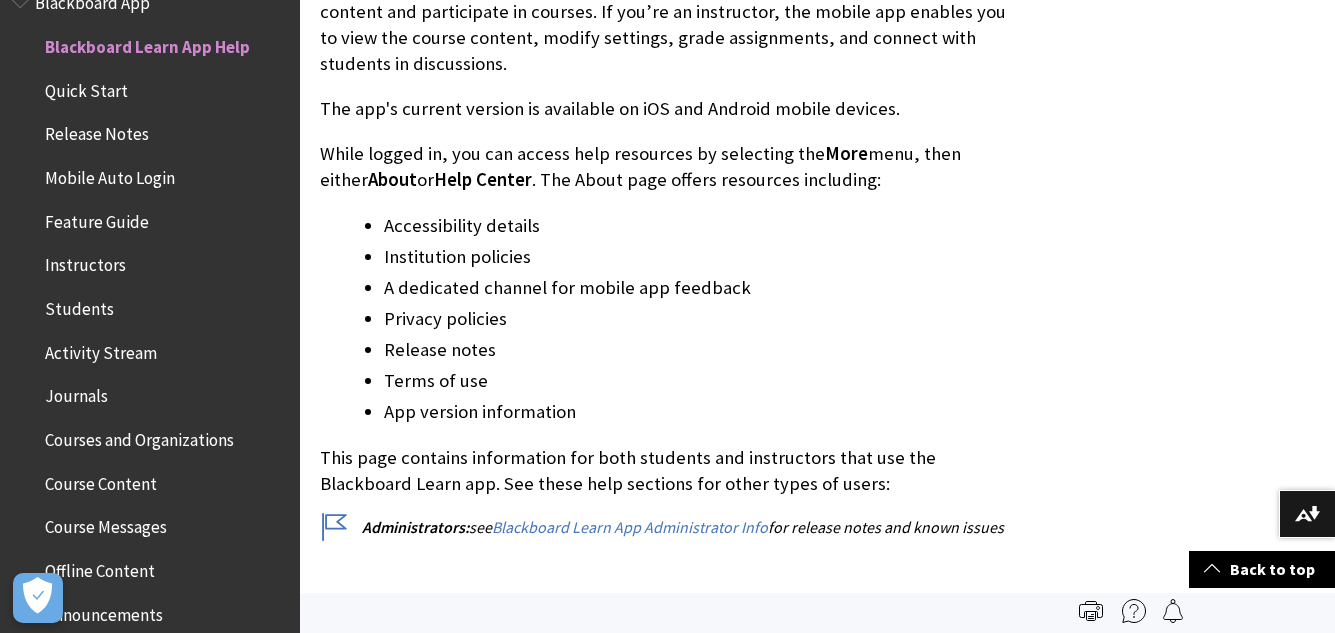scroll, scrollTop: 500, scrollLeft: 0, axis: vertical 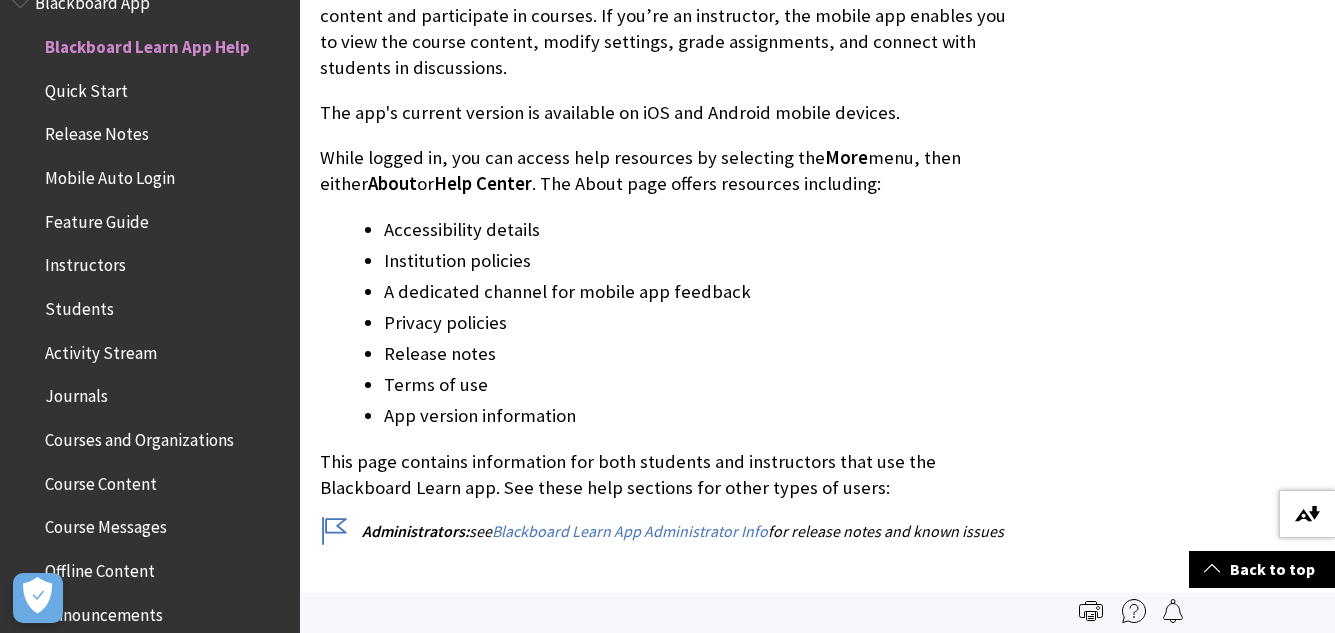 click on "Download alternative formats ..." at bounding box center [1307, 514] 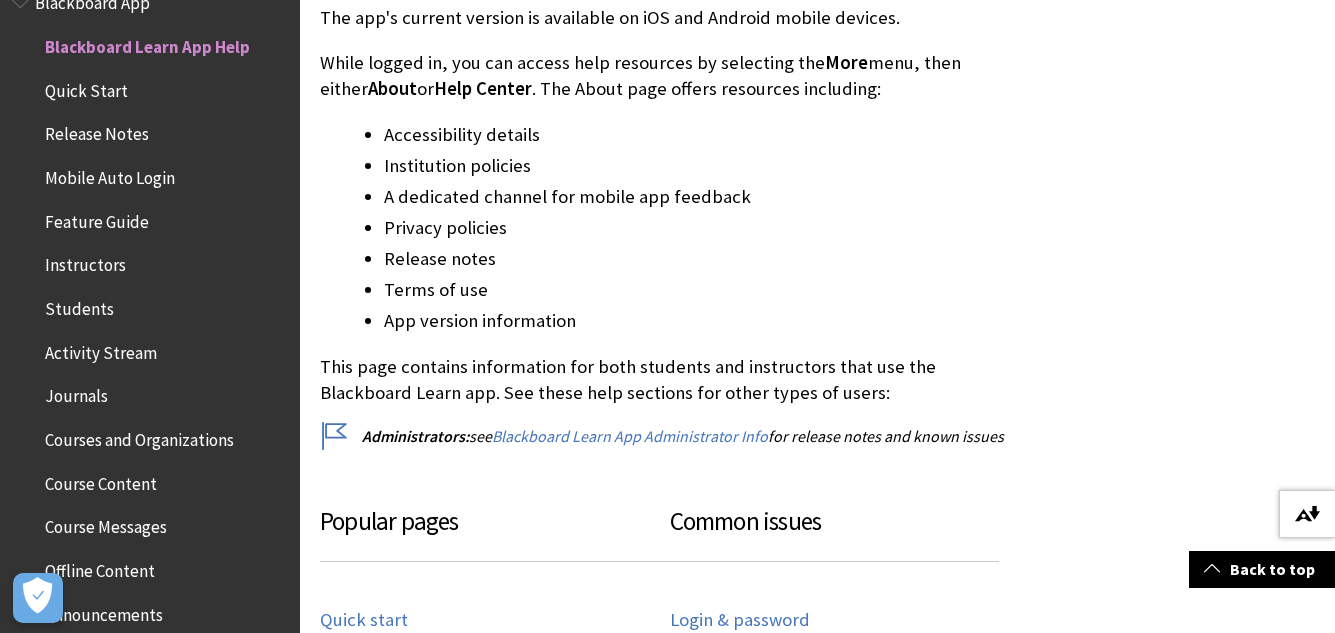 scroll, scrollTop: 600, scrollLeft: 0, axis: vertical 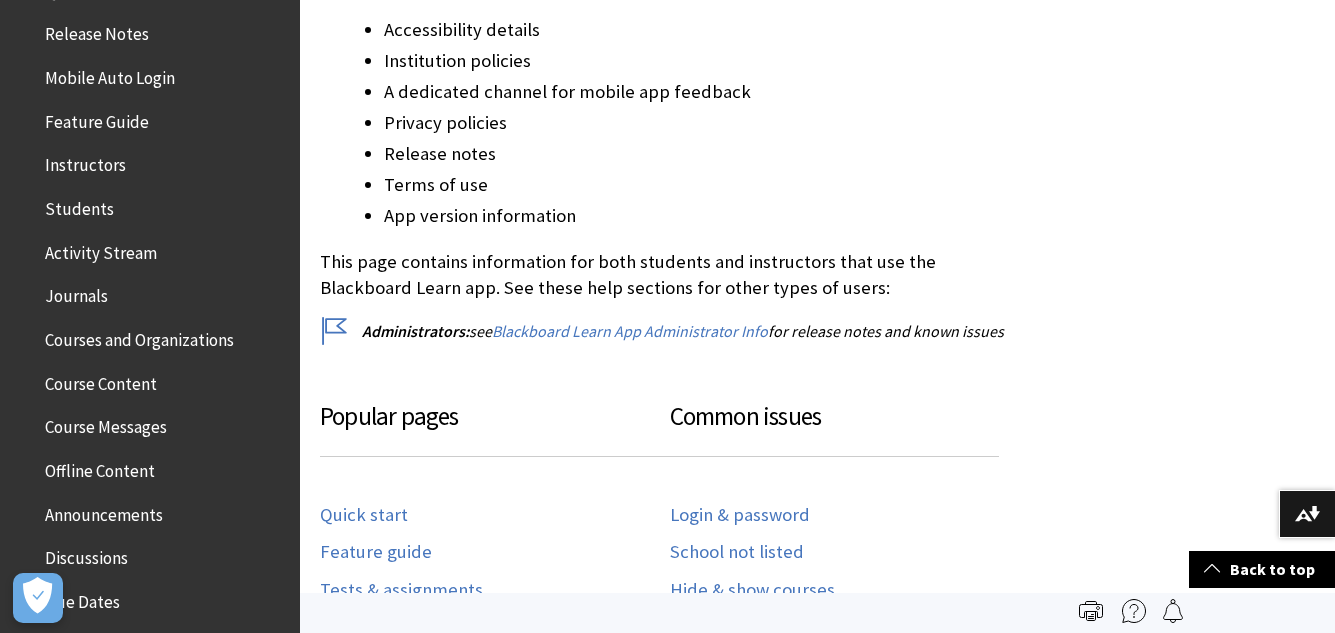 click on "Course Content" at bounding box center (101, 380) 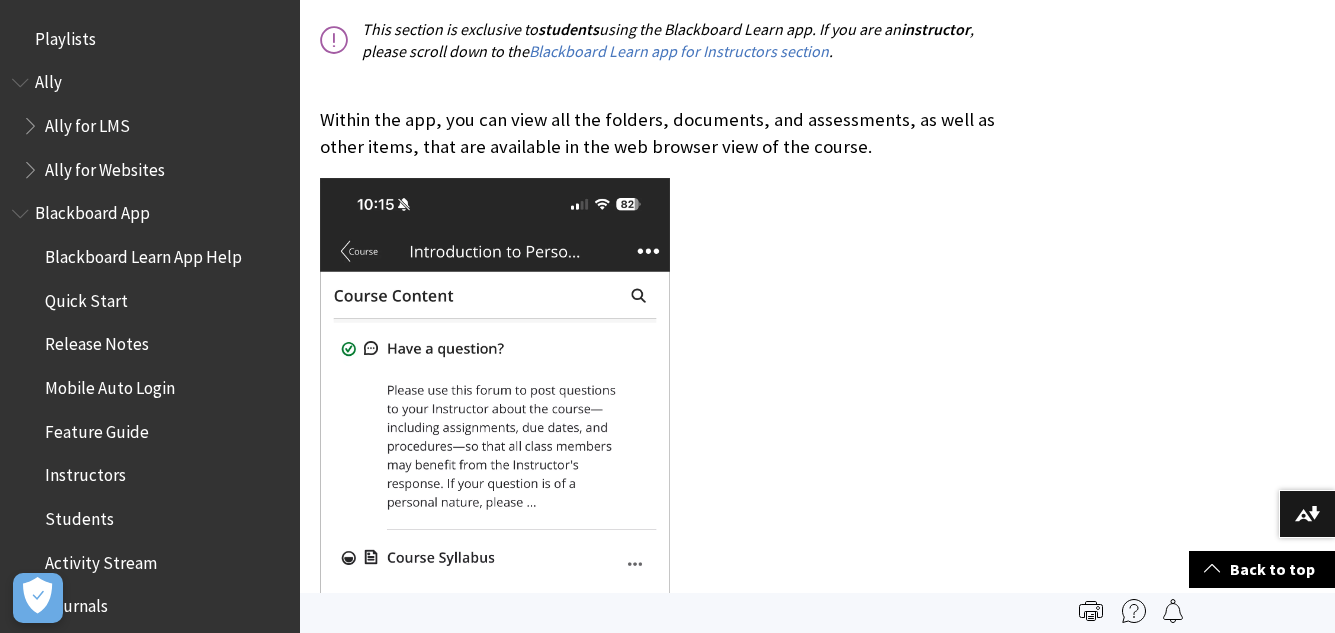 scroll, scrollTop: 564, scrollLeft: 0, axis: vertical 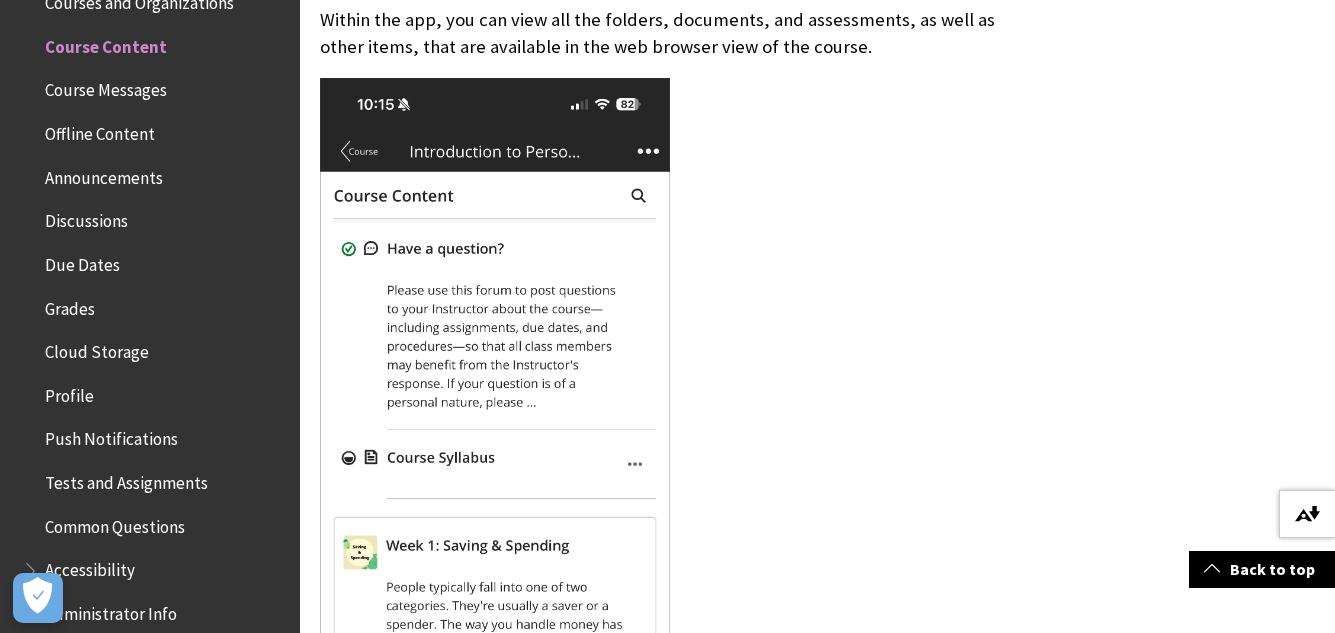 click on "Download alternative formats ..." at bounding box center (1307, 514) 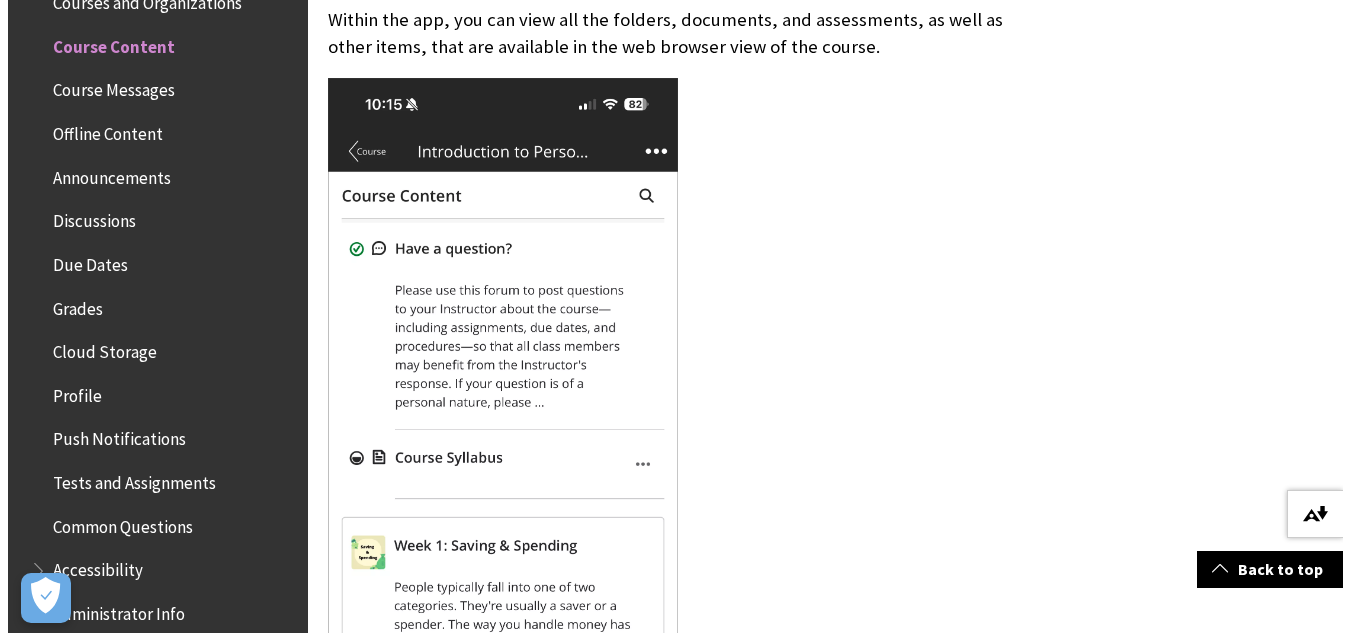 scroll, scrollTop: 666, scrollLeft: 0, axis: vertical 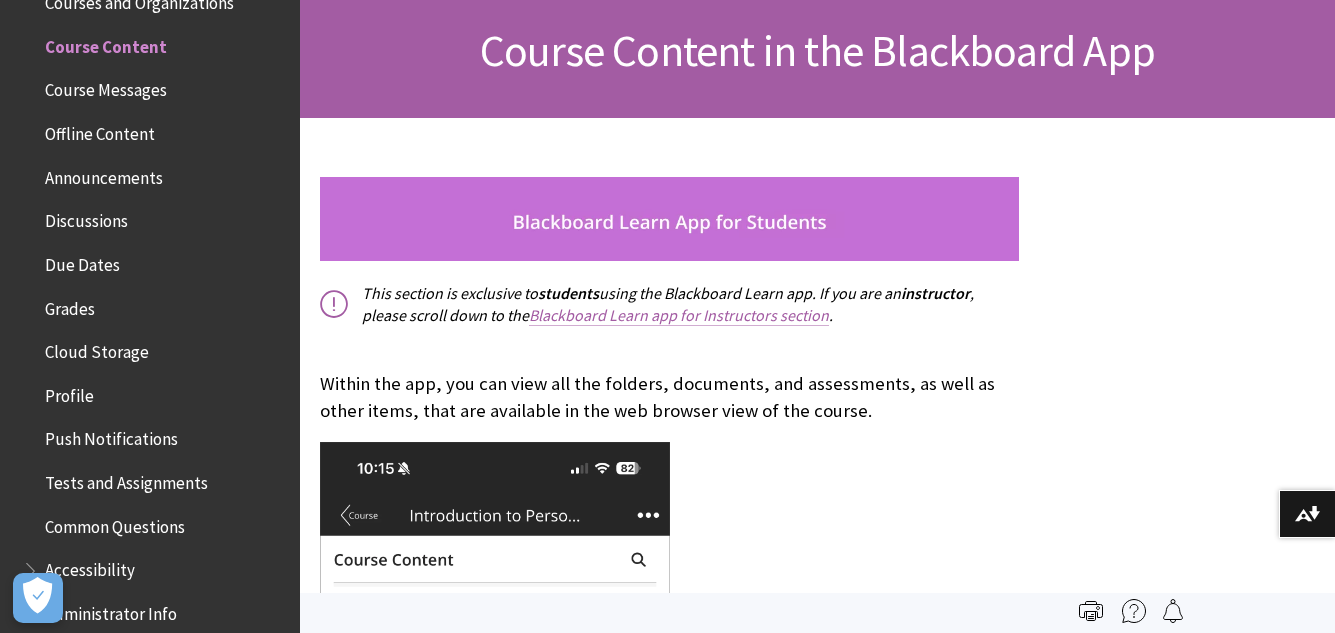 click on "Blackboard Learn app for Instructors section" at bounding box center (679, 315) 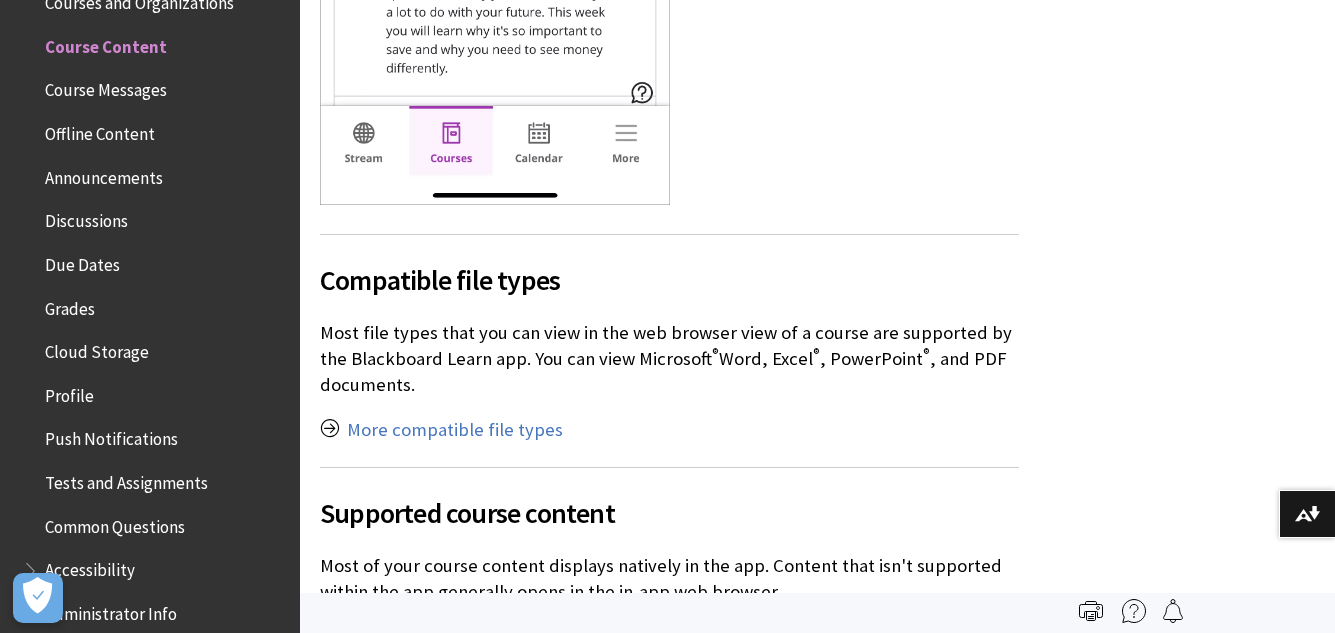 scroll, scrollTop: 1300, scrollLeft: 0, axis: vertical 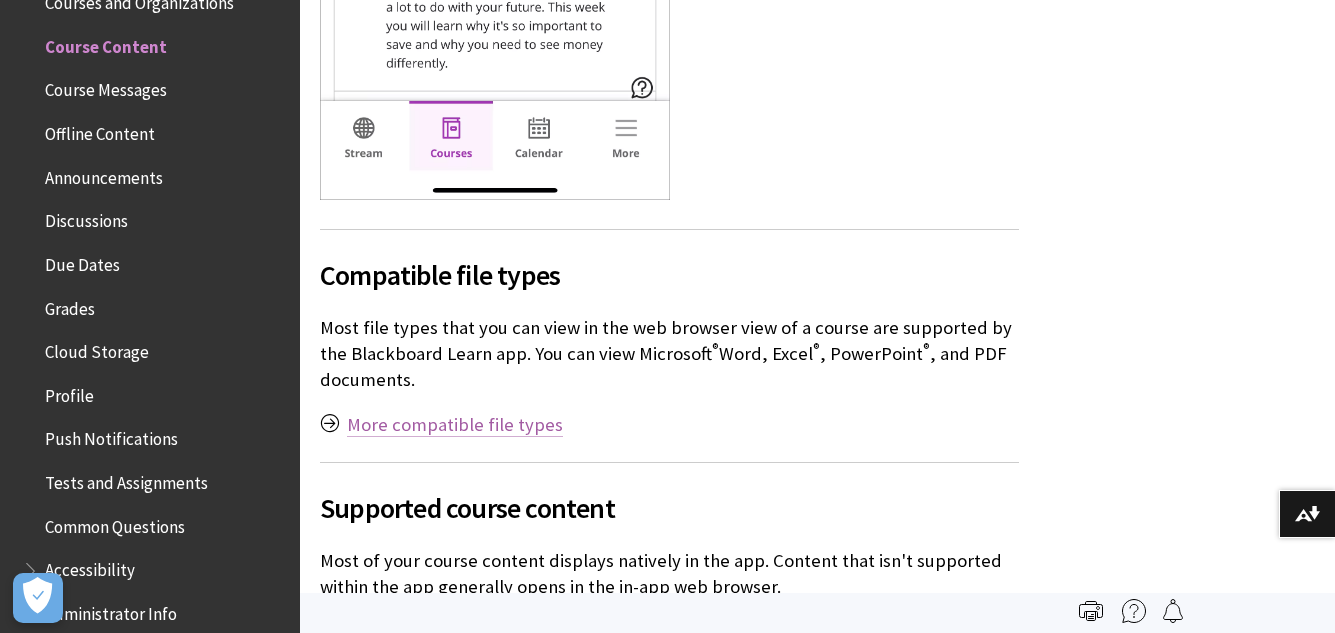 click on "More compatible file types" at bounding box center (455, 425) 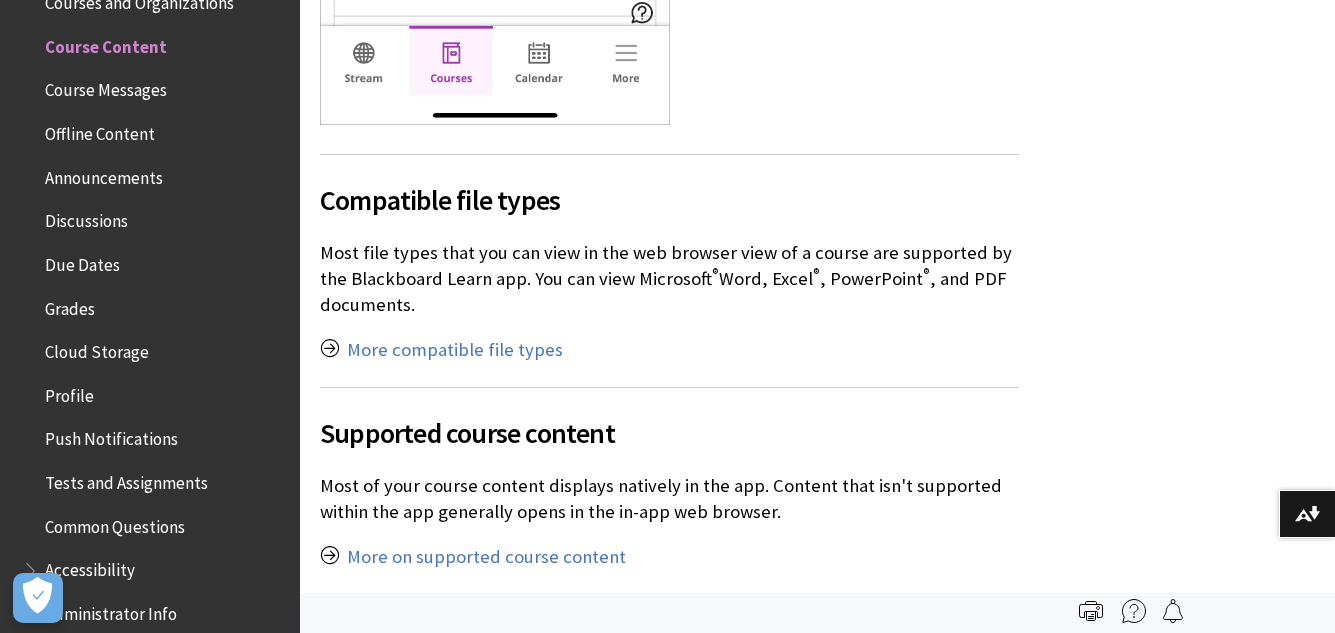scroll, scrollTop: 1700, scrollLeft: 0, axis: vertical 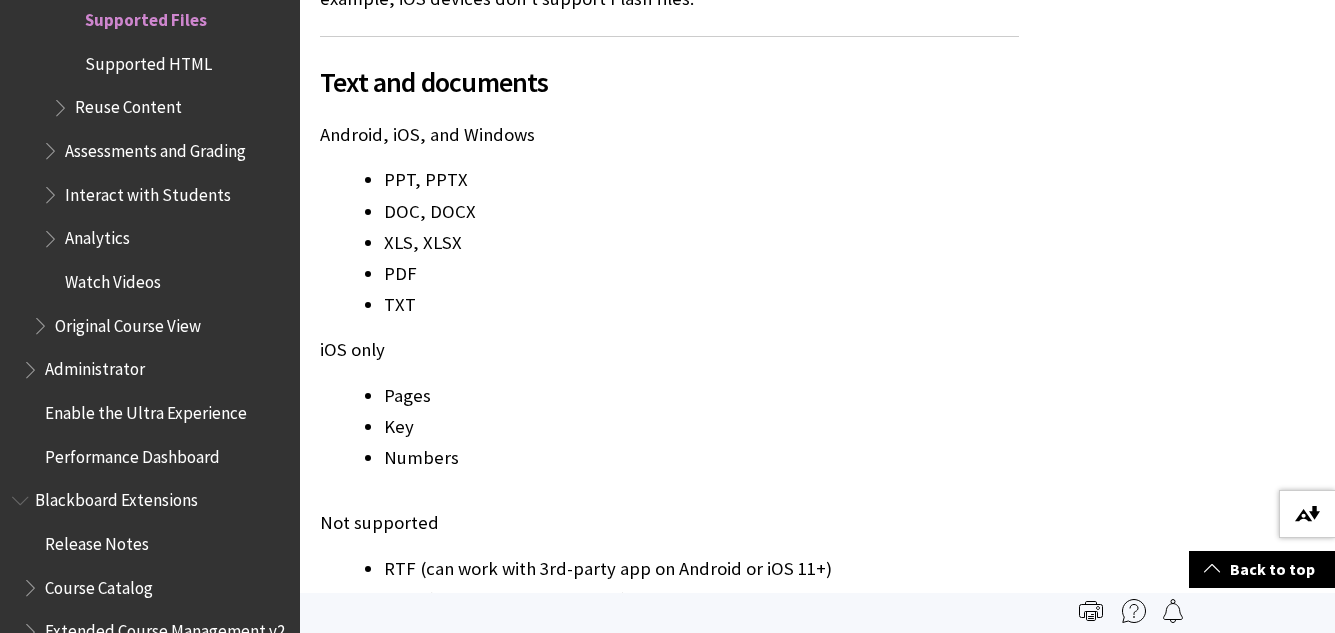 click at bounding box center [1307, 514] 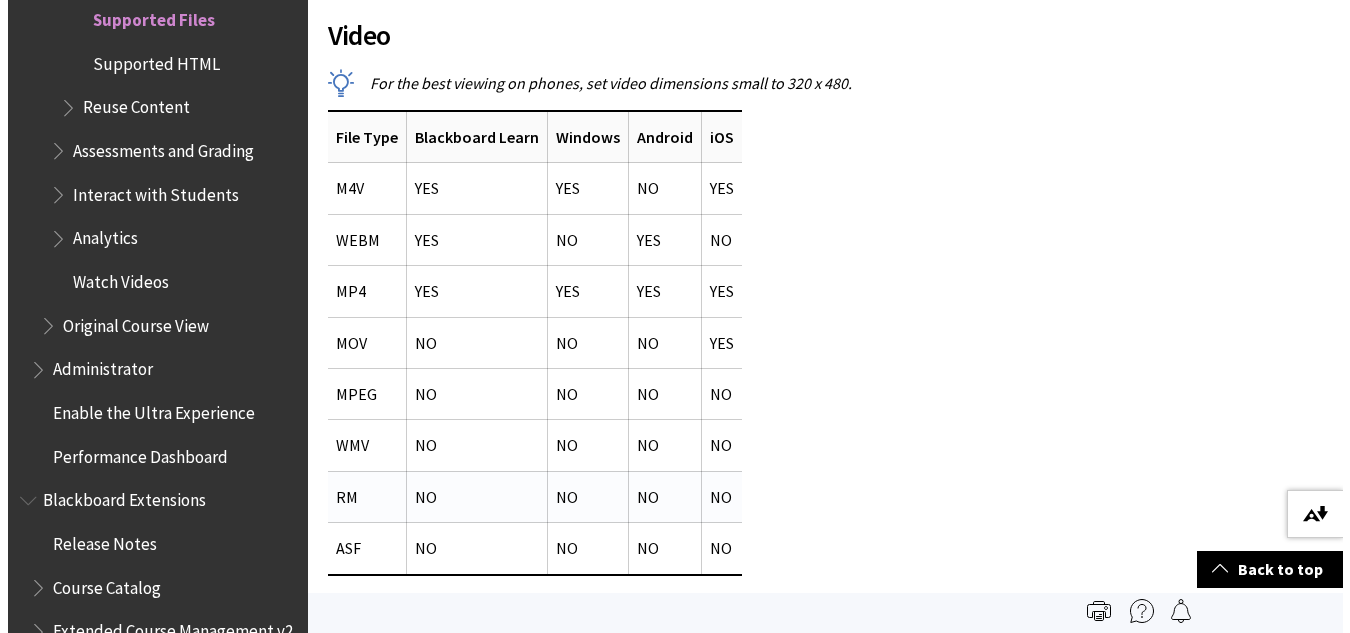 scroll, scrollTop: 1200, scrollLeft: 0, axis: vertical 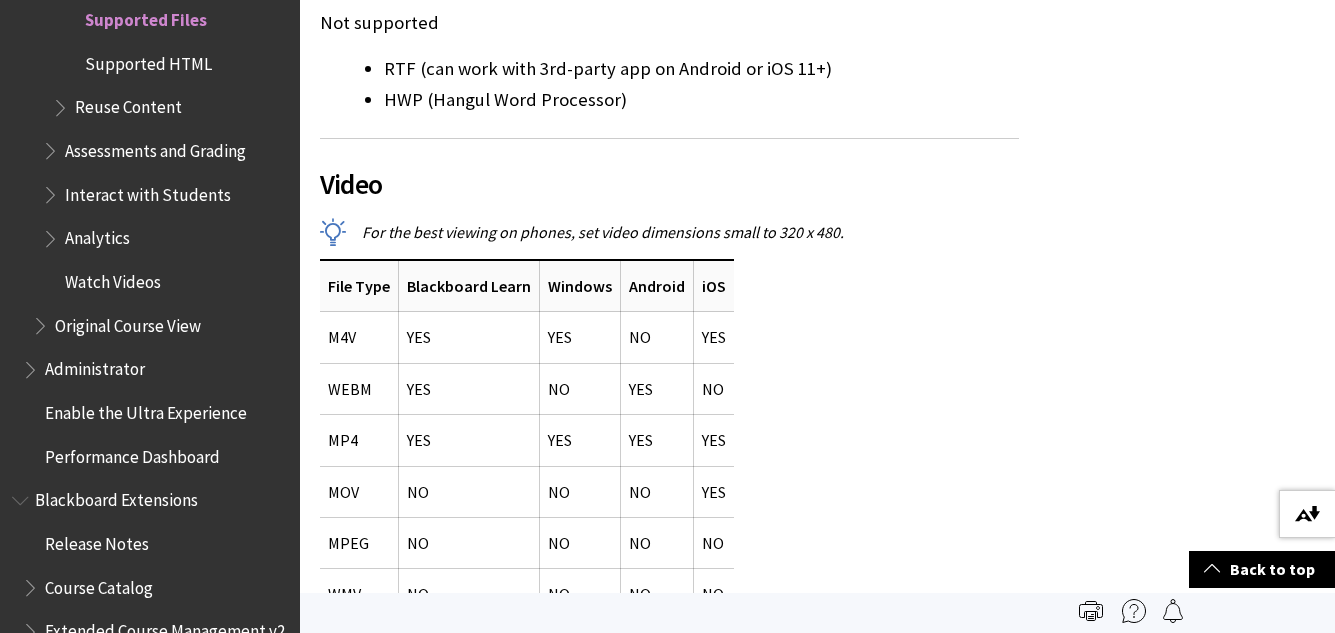 click on "Download alternative formats ..." at bounding box center (1307, 514) 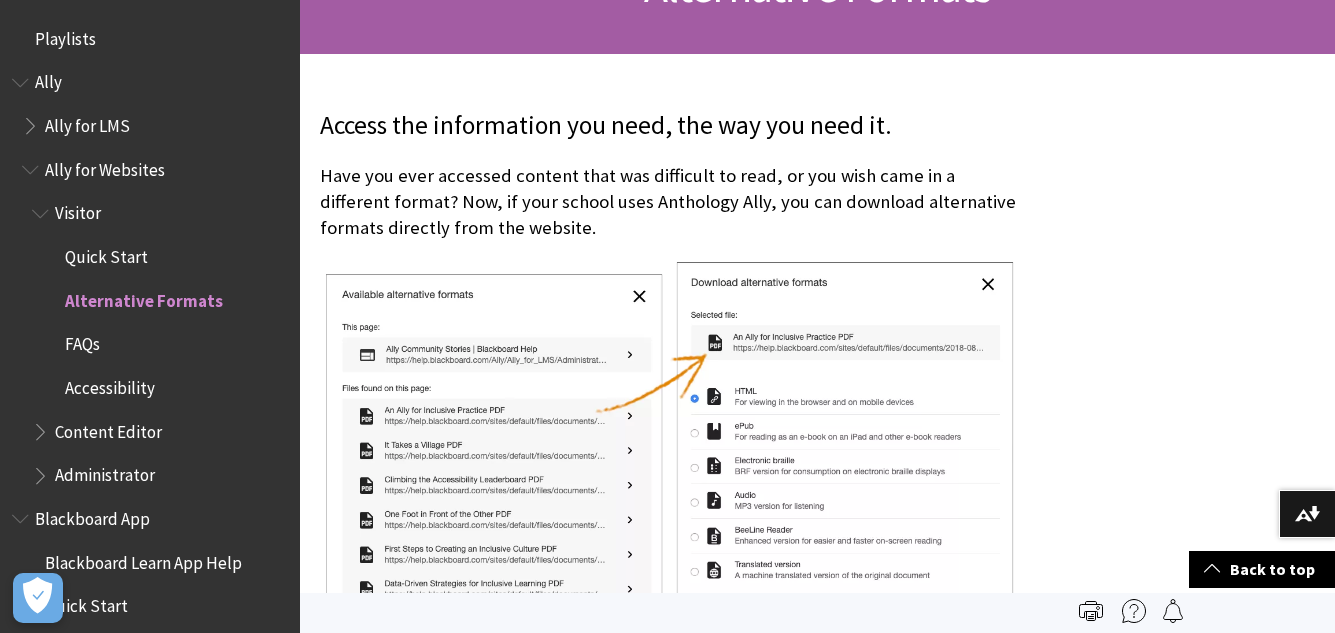 scroll, scrollTop: 364, scrollLeft: 0, axis: vertical 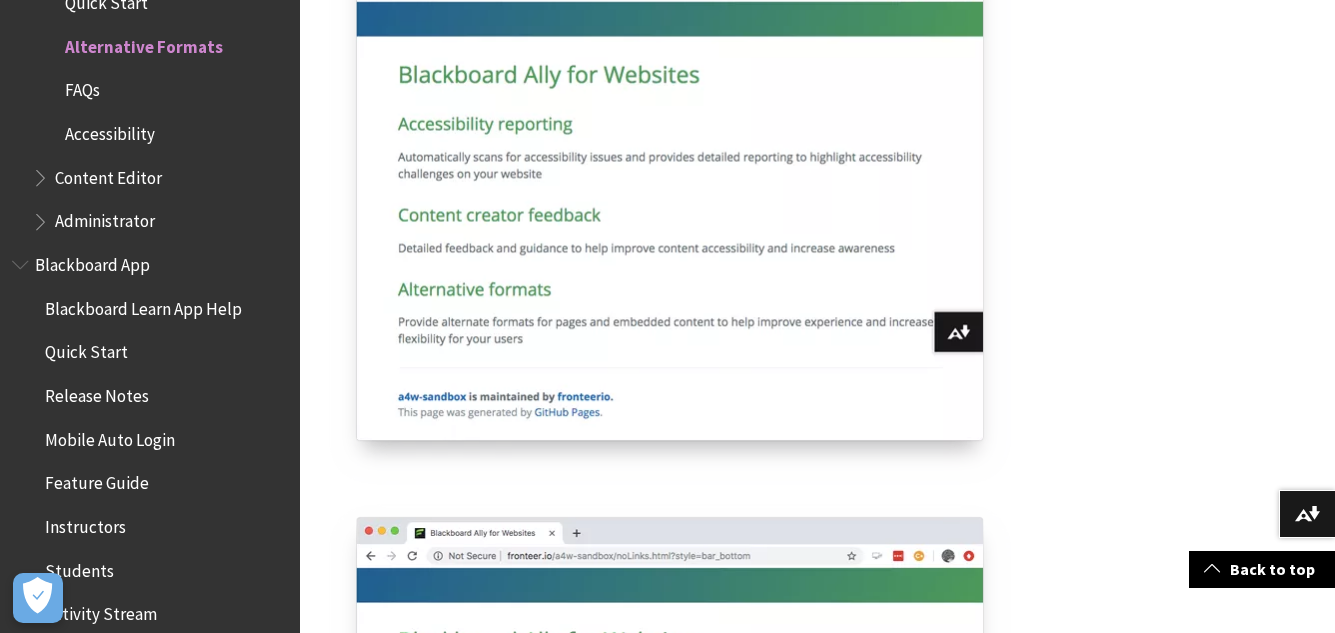 click at bounding box center [669, 211] 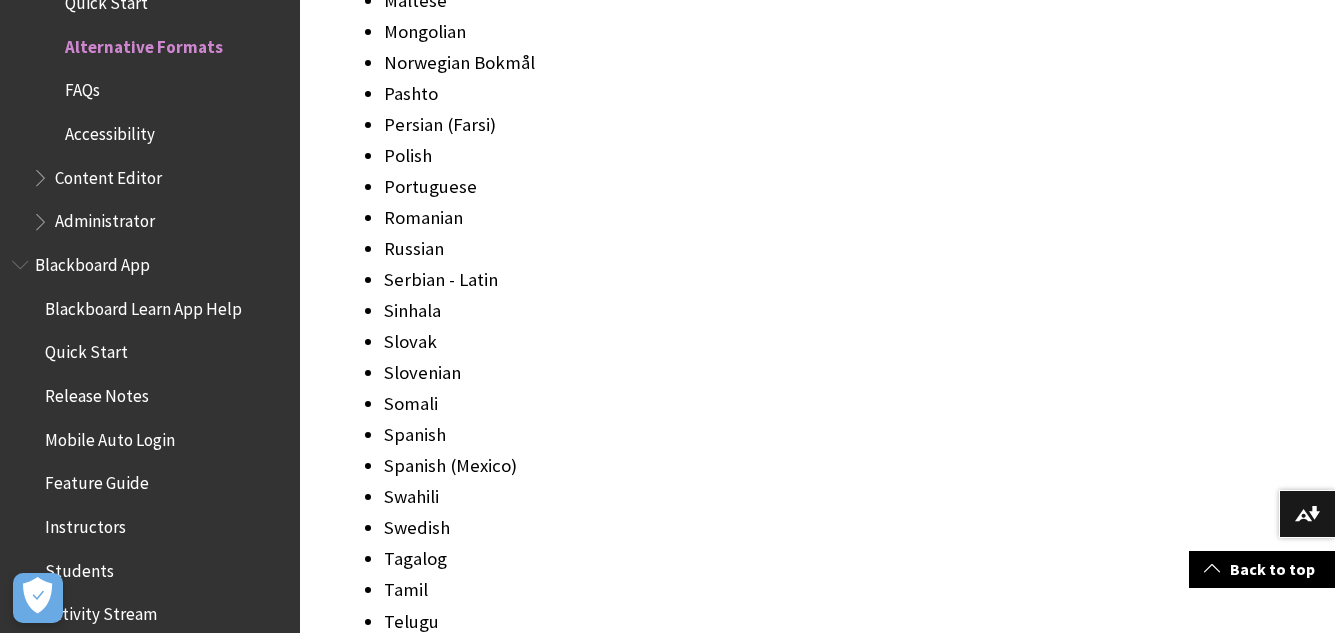 scroll, scrollTop: 12400, scrollLeft: 0, axis: vertical 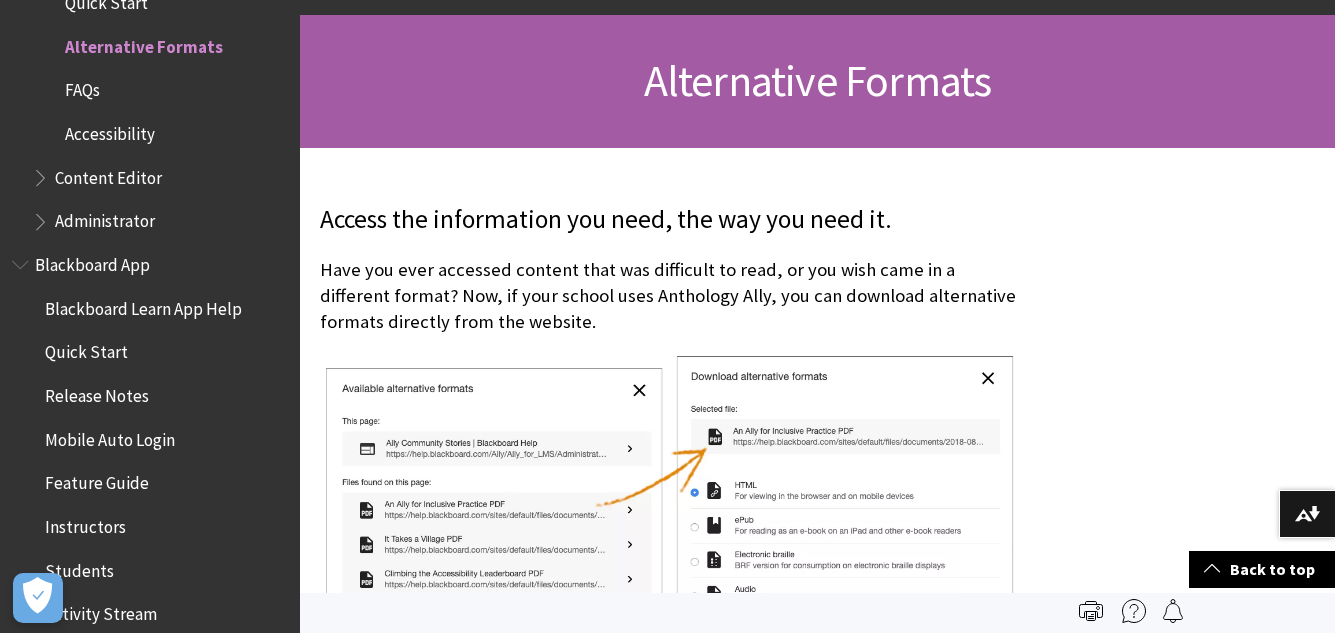 click on "Access the information you need, the way you need it.
Have you ever accessed content that was difficult to read, or you wish came in a different format? Now, if your school uses Anthology Ally, you can download alternative formats directly from the website.
Alternative formats provide greater opportunity for everyone to access the information they need in the way they need or want it.
Alternative formats aren't just for a select group of people.  Alternative formats benefit everyone.  For example, maybe you have a lot of material to read and get eye strain, or maybe you prefer to listen. Listen to an audio format of the file instead.
Choose the format, or formats, that best suit your needs.
By downloading an alternative format, you agree with the terms of service. Select the Terms of Use link in the download panel to learn more." at bounding box center [669, 677] 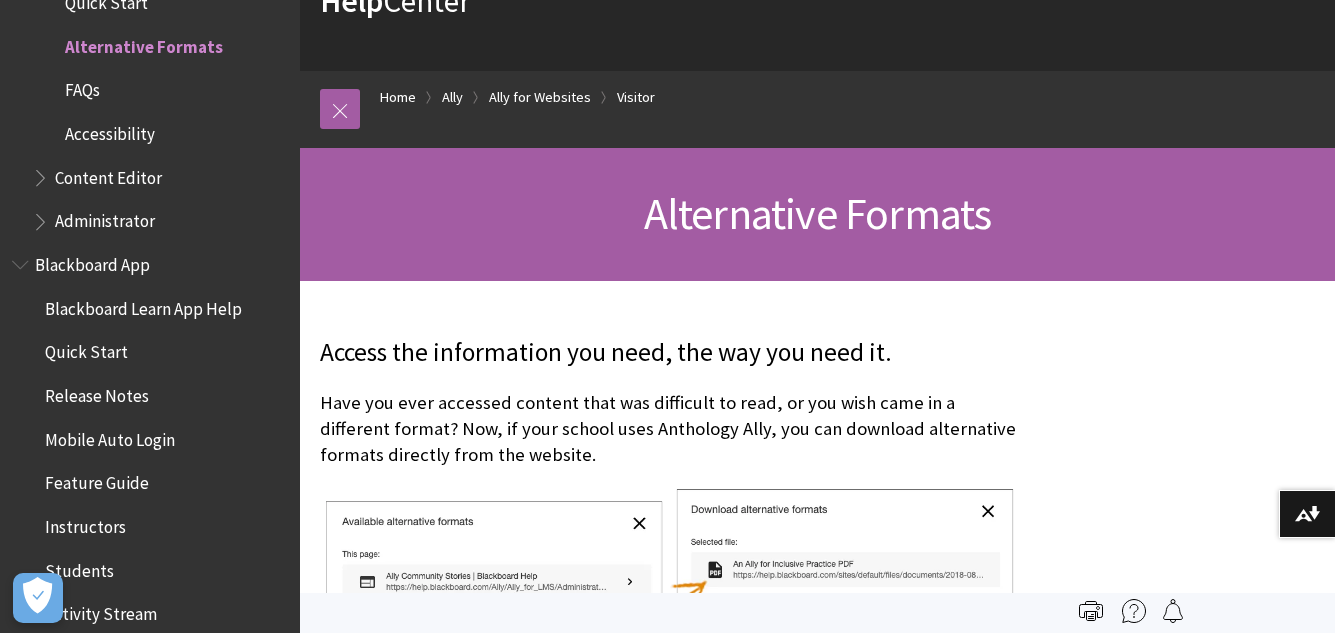 scroll, scrollTop: 70, scrollLeft: 0, axis: vertical 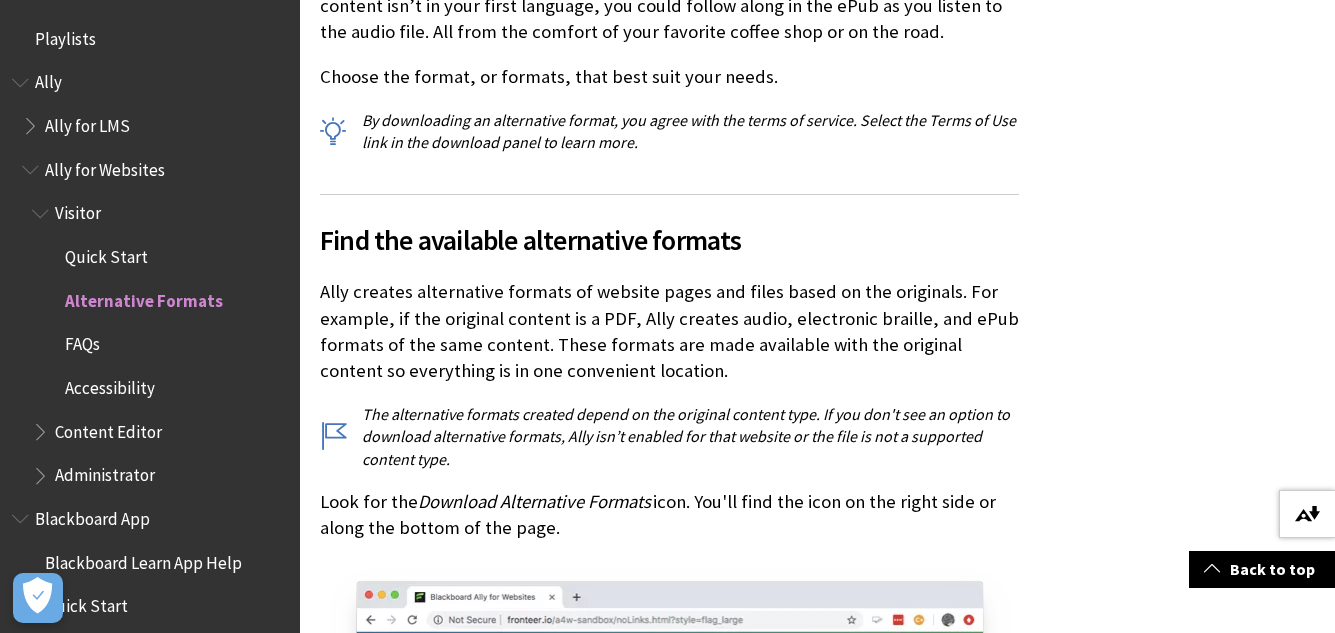 click at bounding box center [1307, 514] 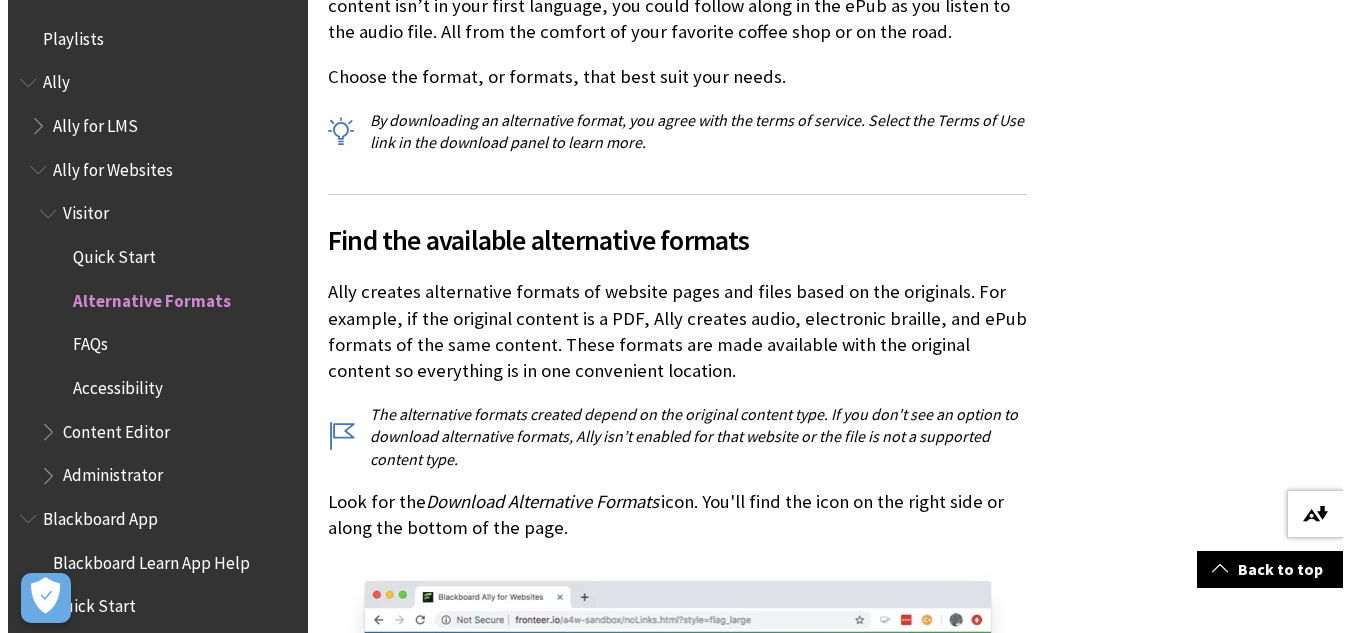 scroll, scrollTop: 1271, scrollLeft: 0, axis: vertical 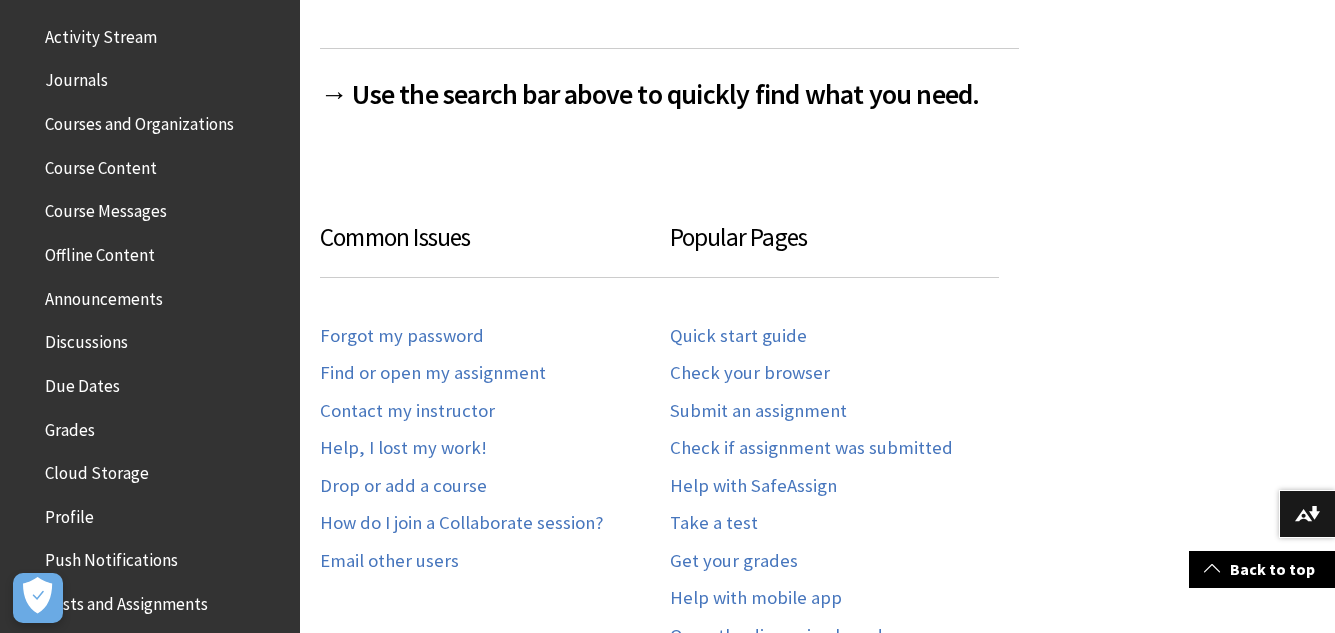 click on "All Products
Playlists
Playlists
Ally
Ally for LMS
Ally for Websites
Ally Ally for LMS Ally for Websites
Blackboard App
Blackboard Learn App Help
Quick Start
Release Notes" at bounding box center (150, 316) 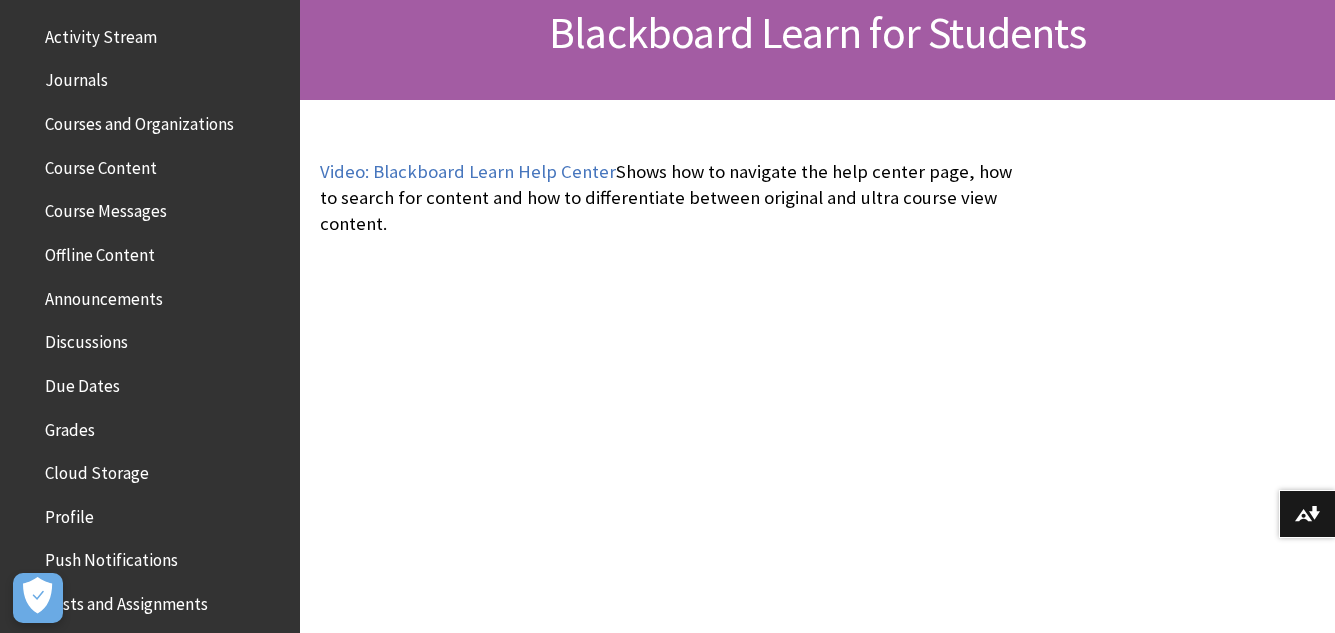 scroll, scrollTop: 464, scrollLeft: 0, axis: vertical 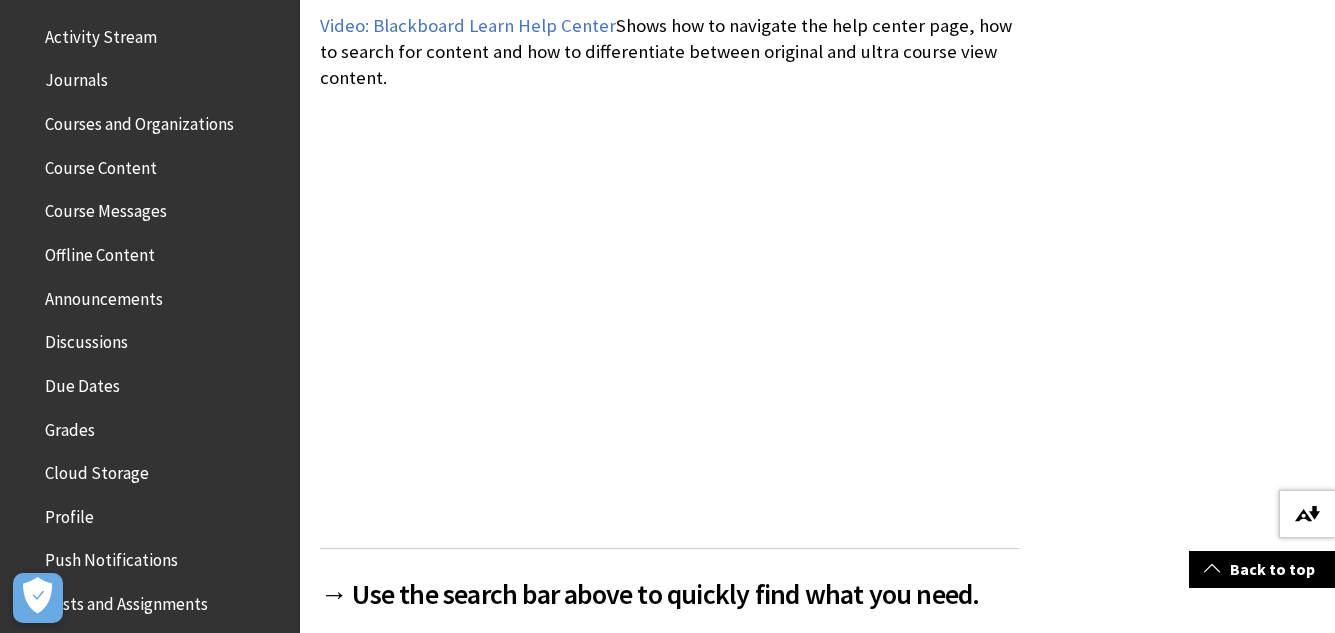 click at bounding box center (1307, 514) 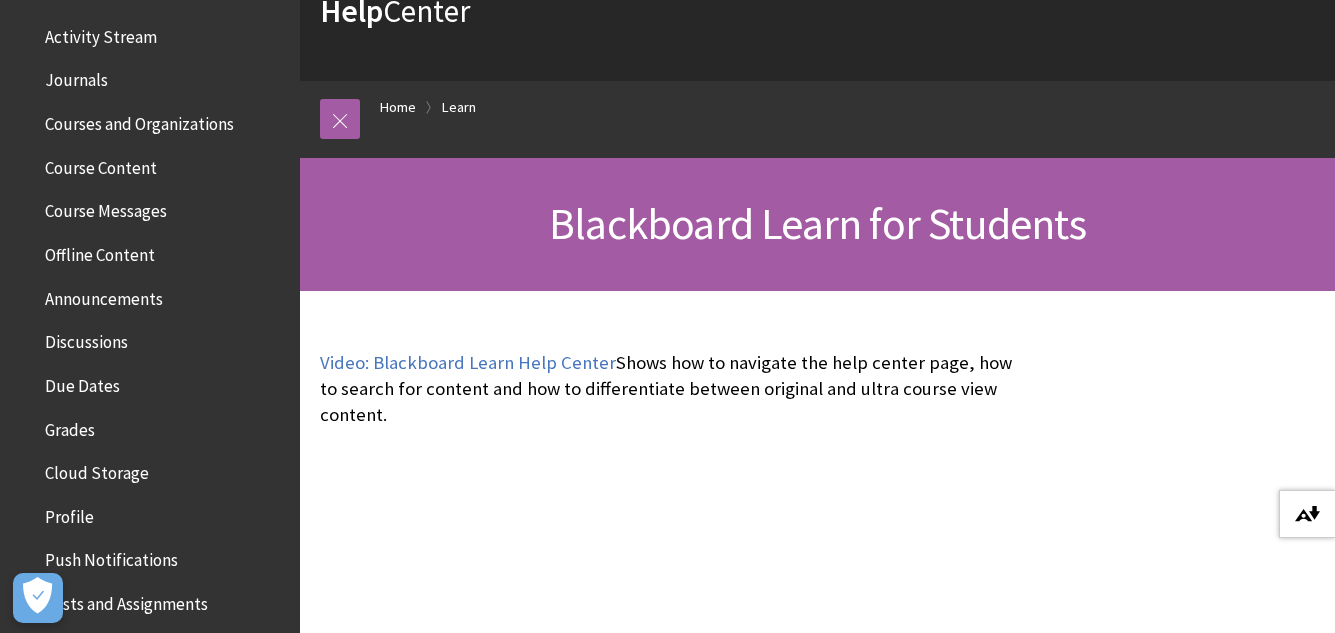 scroll, scrollTop: 88, scrollLeft: 0, axis: vertical 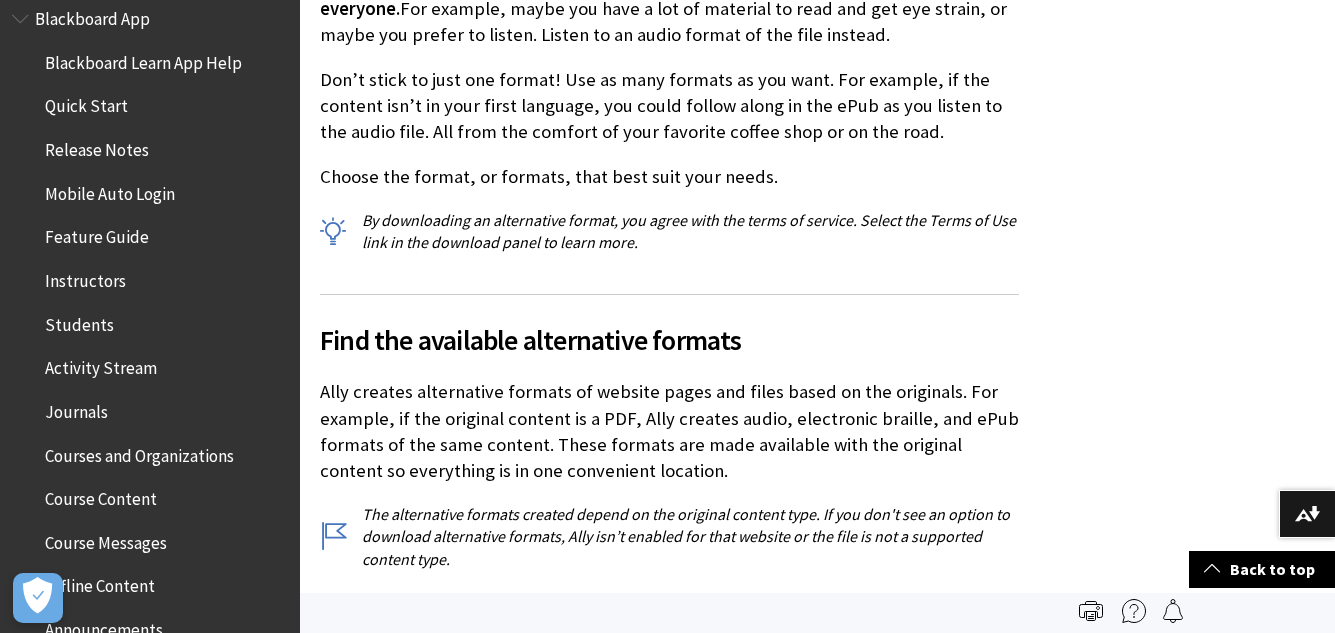 click on "Mobile Auto Login" at bounding box center (110, 190) 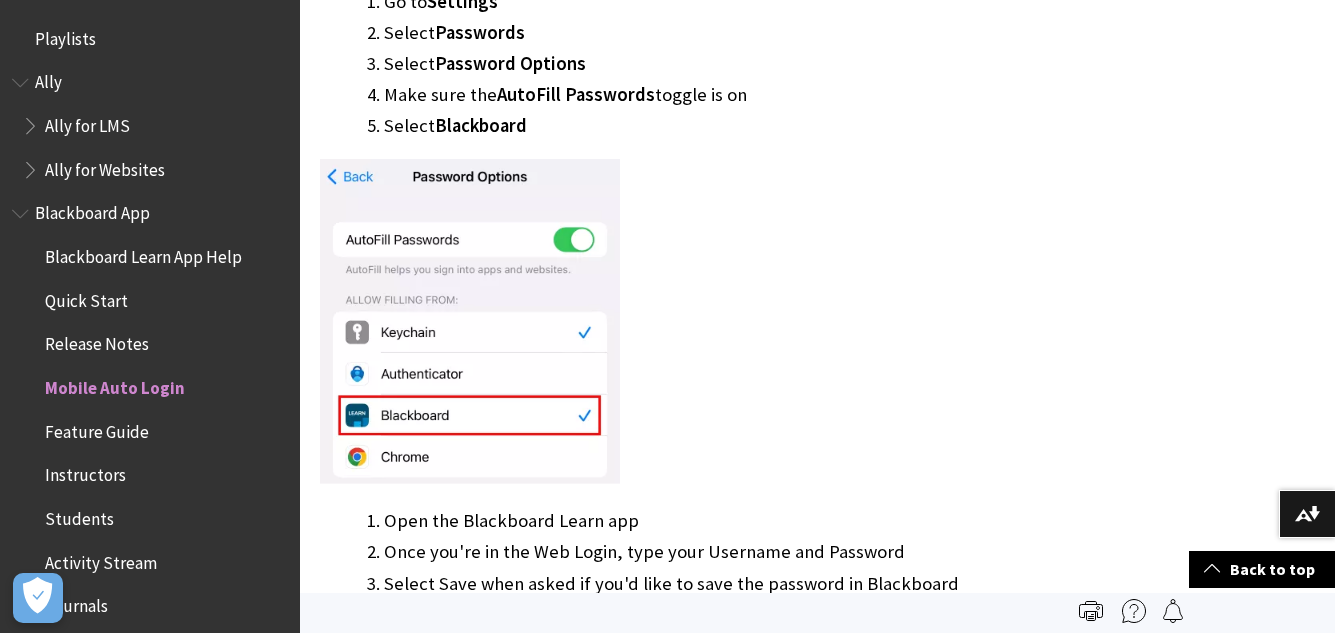 scroll, scrollTop: 563, scrollLeft: 0, axis: vertical 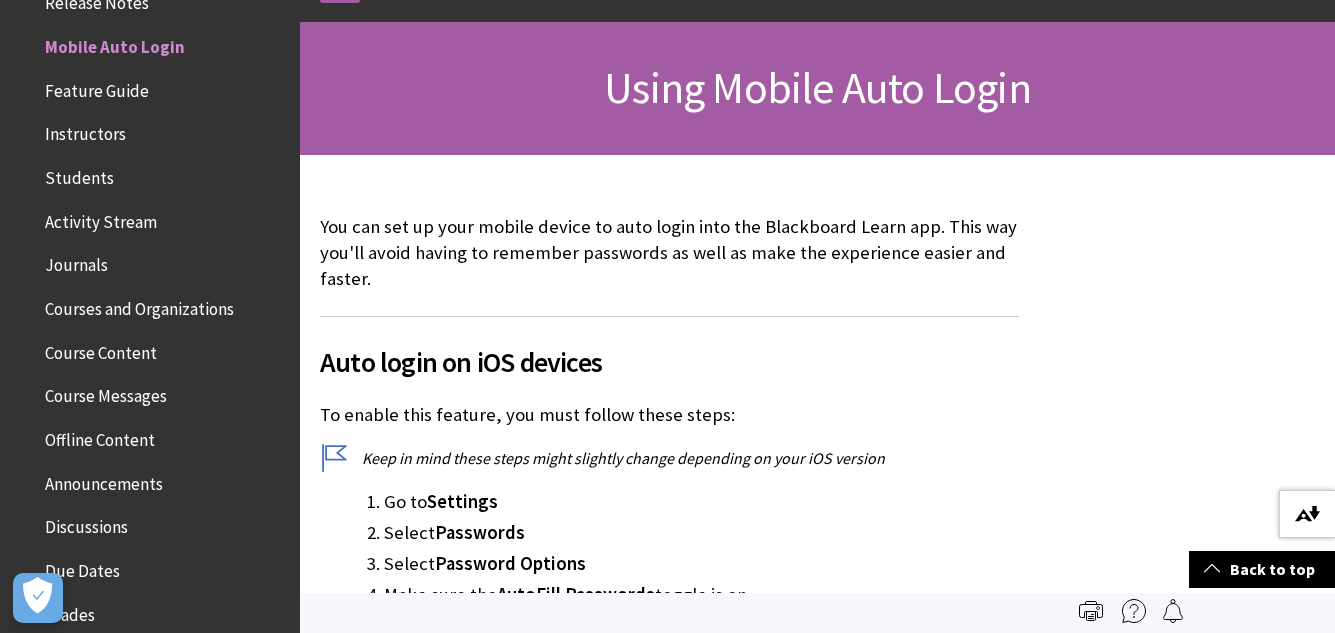click at bounding box center (1307, 514) 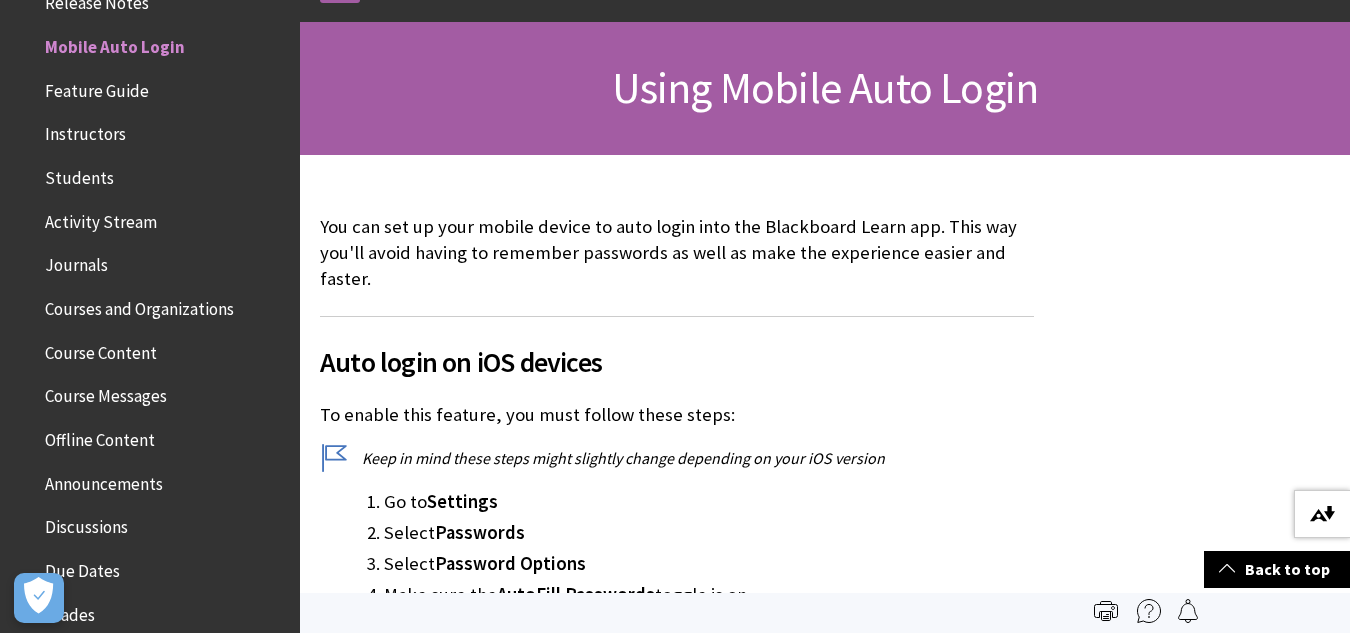 click at bounding box center [1322, 514] 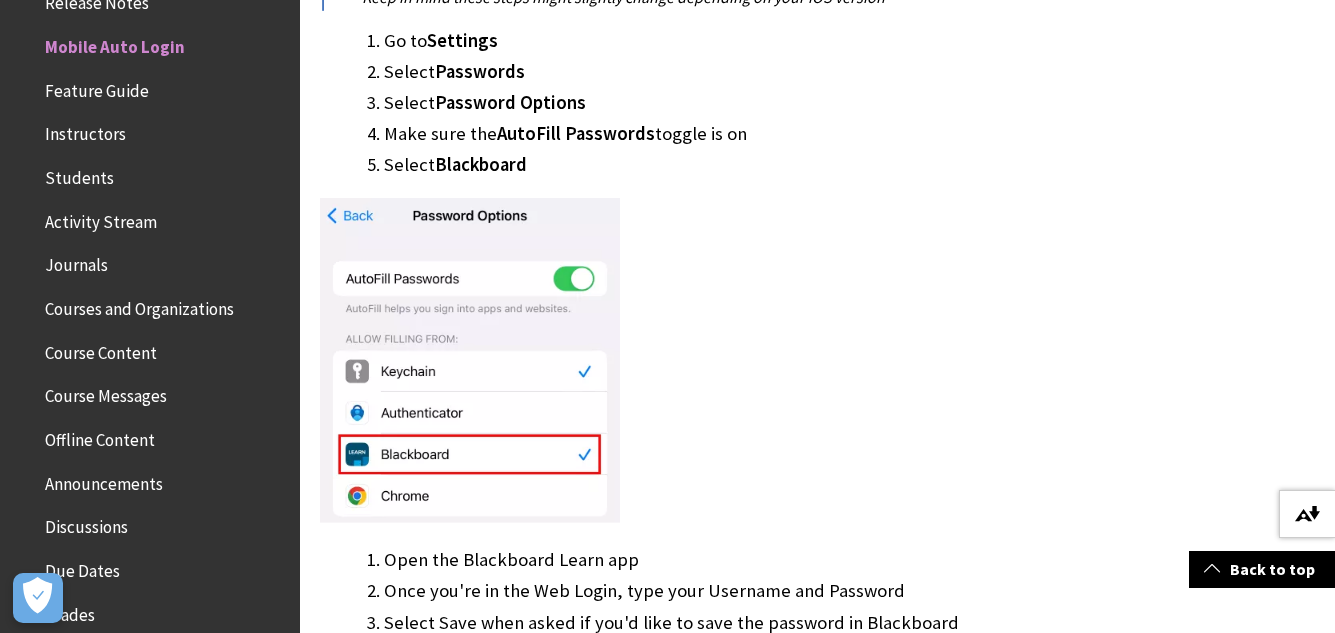 scroll, scrollTop: 763, scrollLeft: 0, axis: vertical 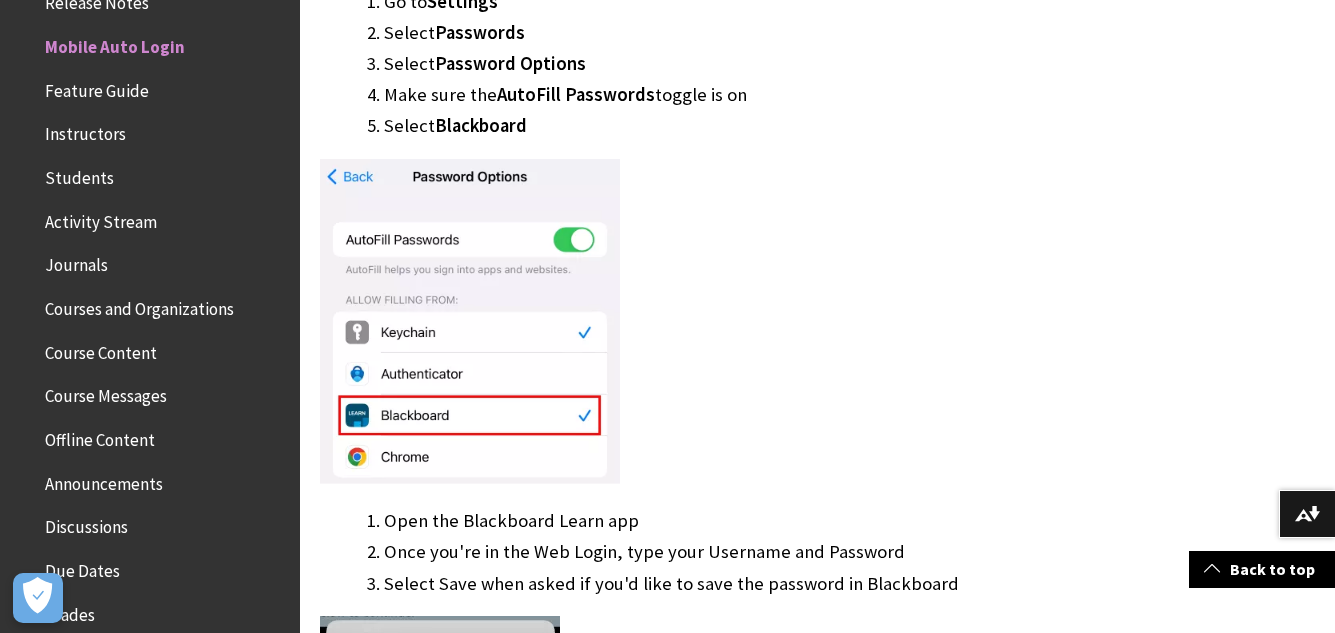click on "Students" at bounding box center [79, 174] 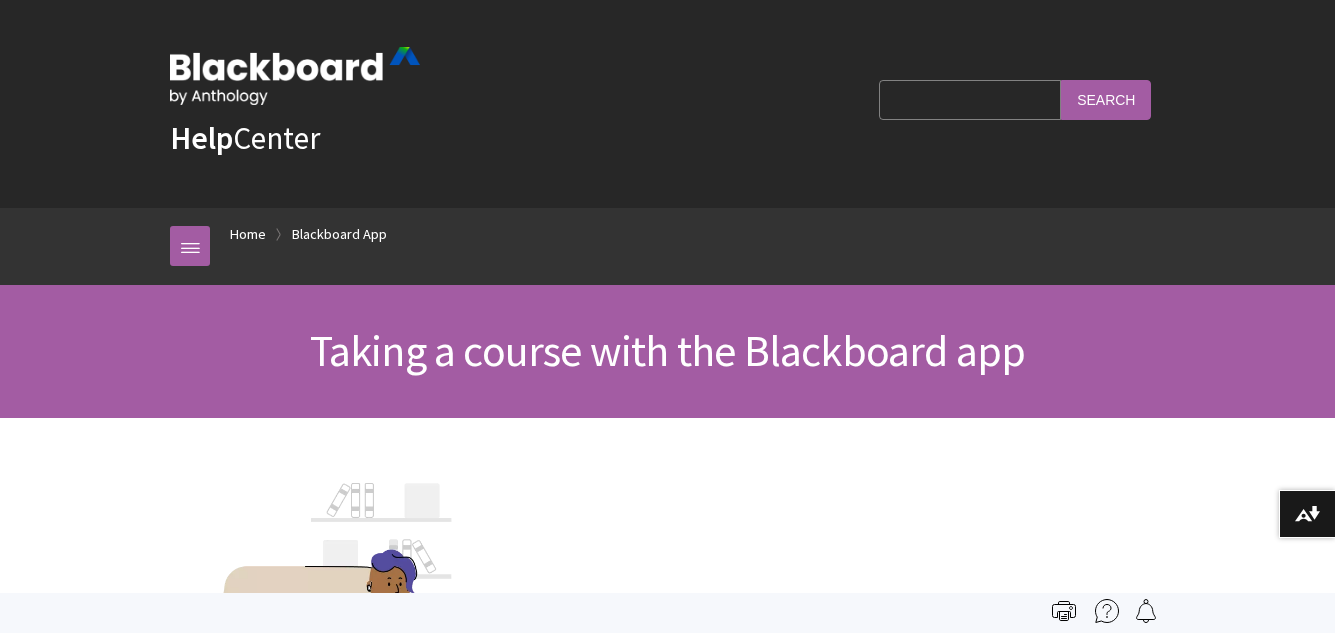 scroll, scrollTop: 300, scrollLeft: 0, axis: vertical 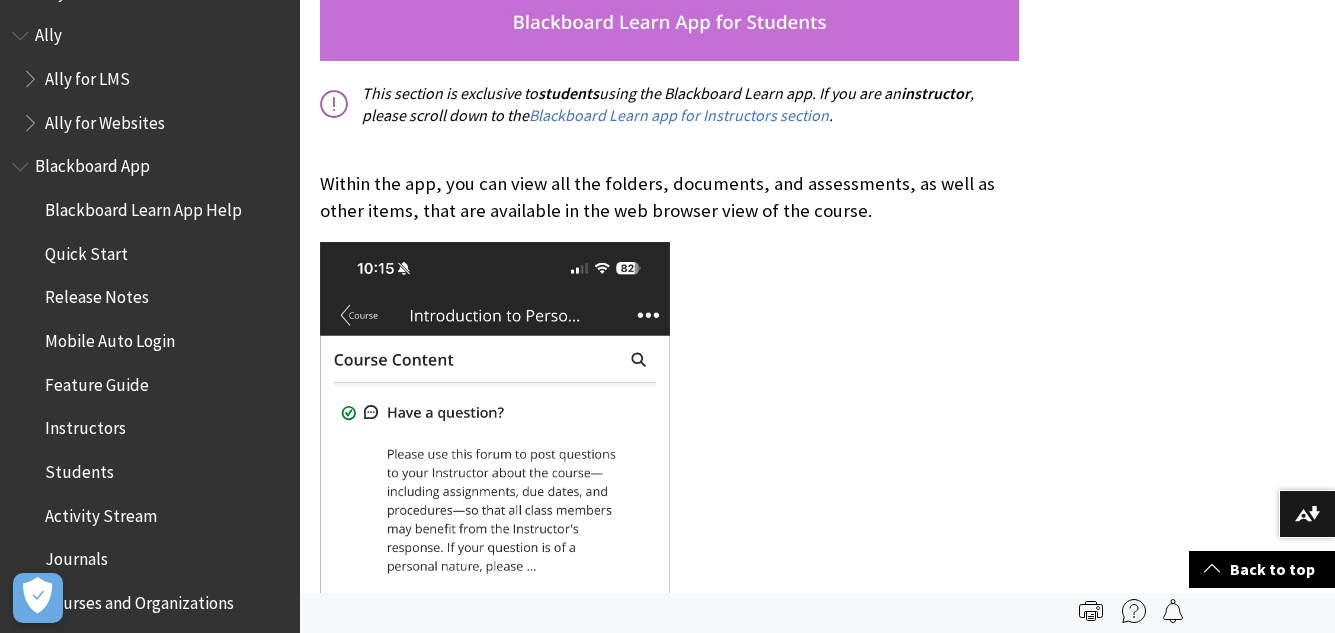 click on "Ally for Websites" at bounding box center [105, 119] 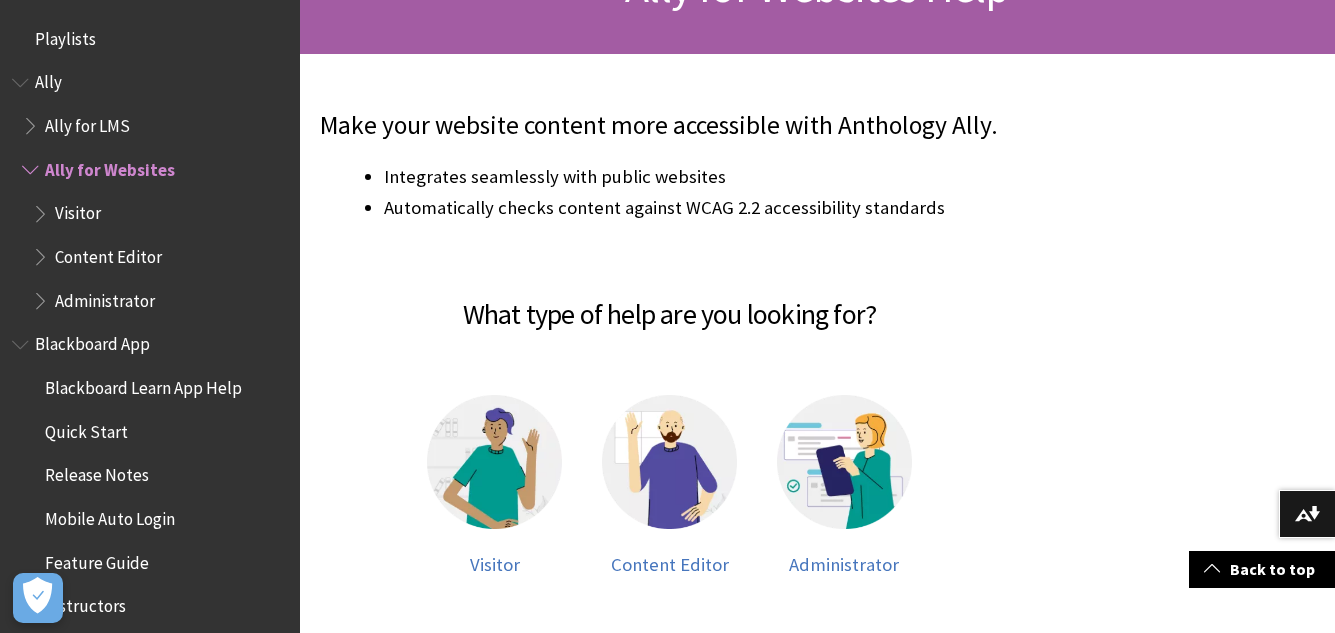 scroll, scrollTop: 364, scrollLeft: 0, axis: vertical 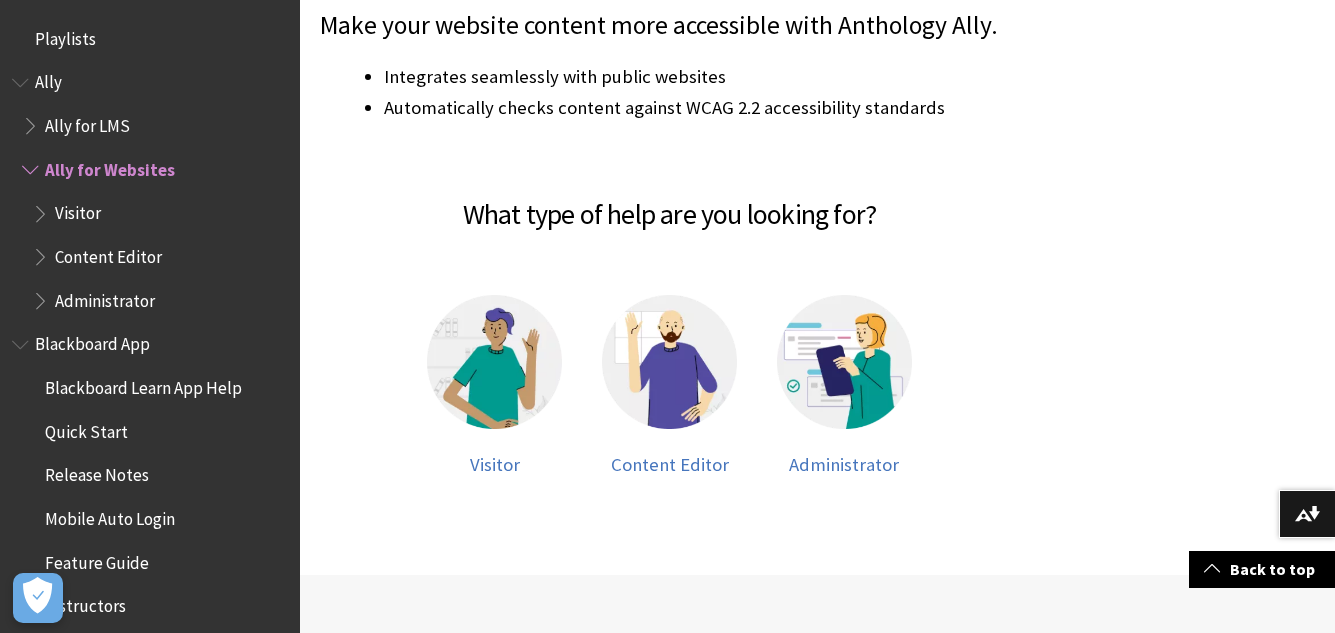click on "Ally for Websites" at bounding box center [110, 166] 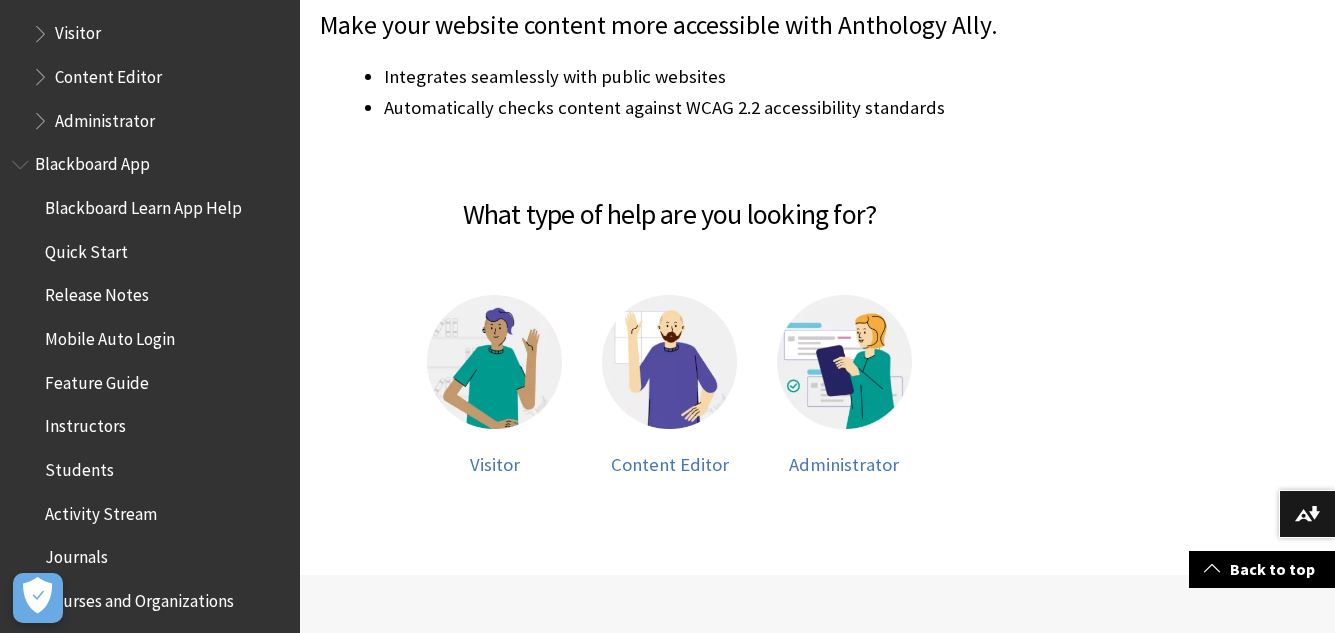 scroll, scrollTop: 300, scrollLeft: 0, axis: vertical 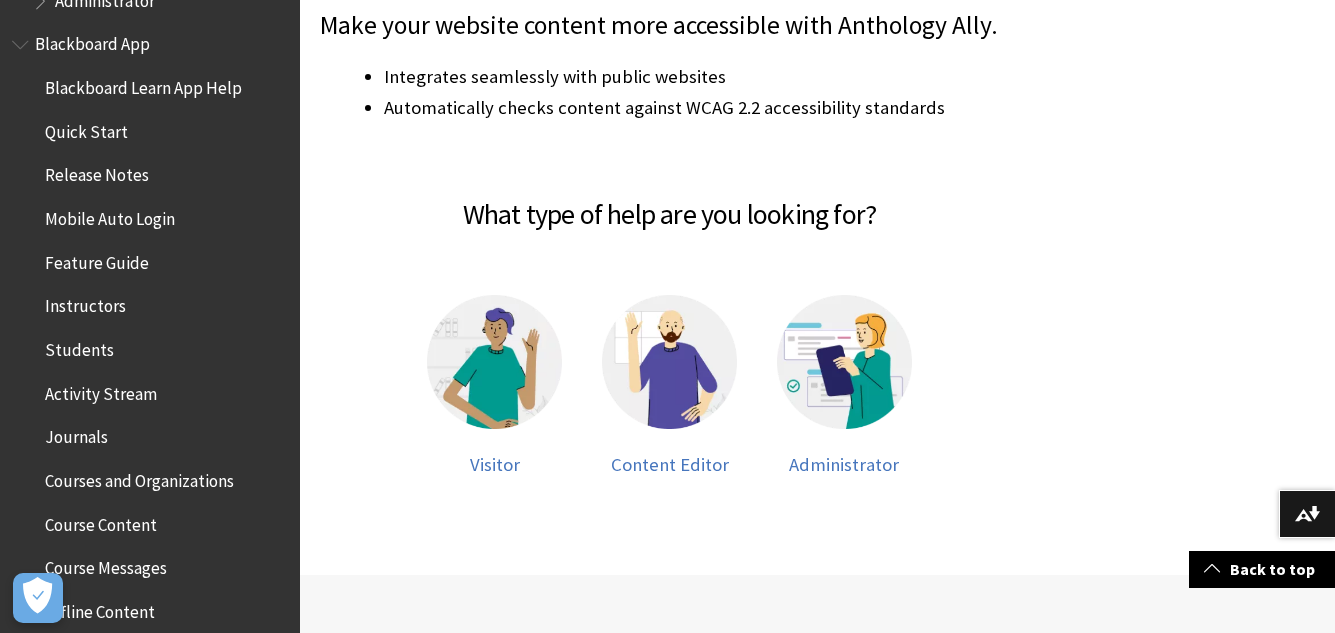 click on "Students" at bounding box center [79, 346] 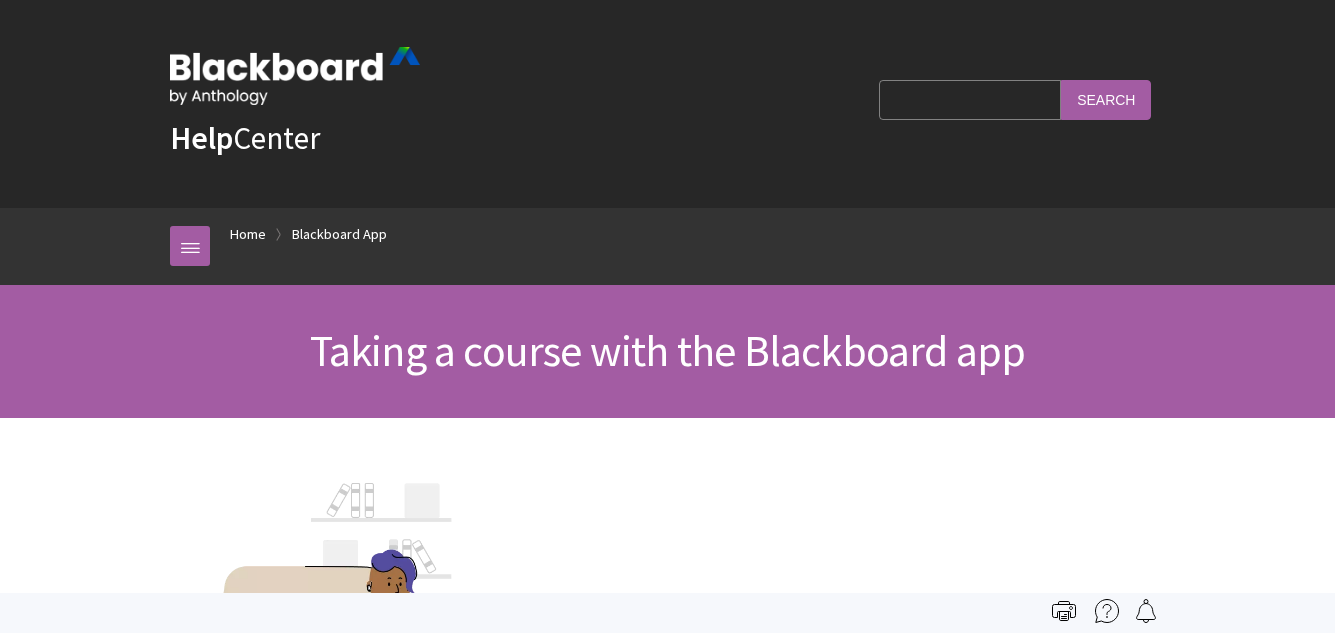 scroll, scrollTop: 0, scrollLeft: 0, axis: both 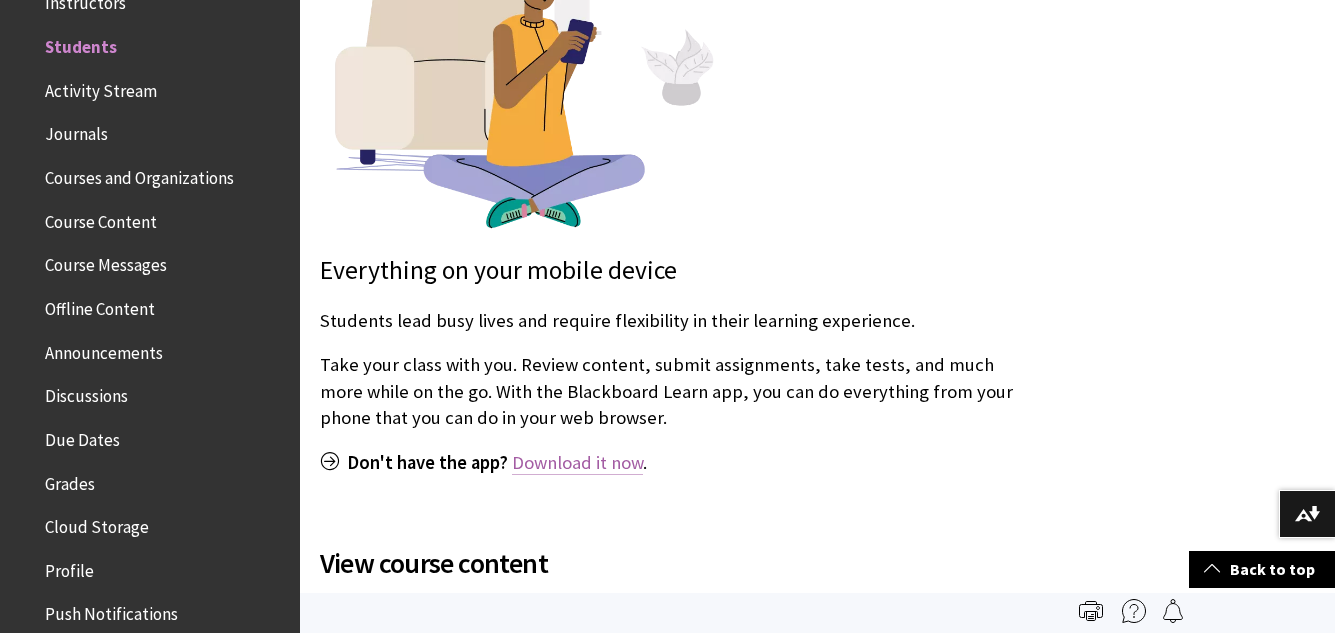 click on "Download it now" at bounding box center (577, 463) 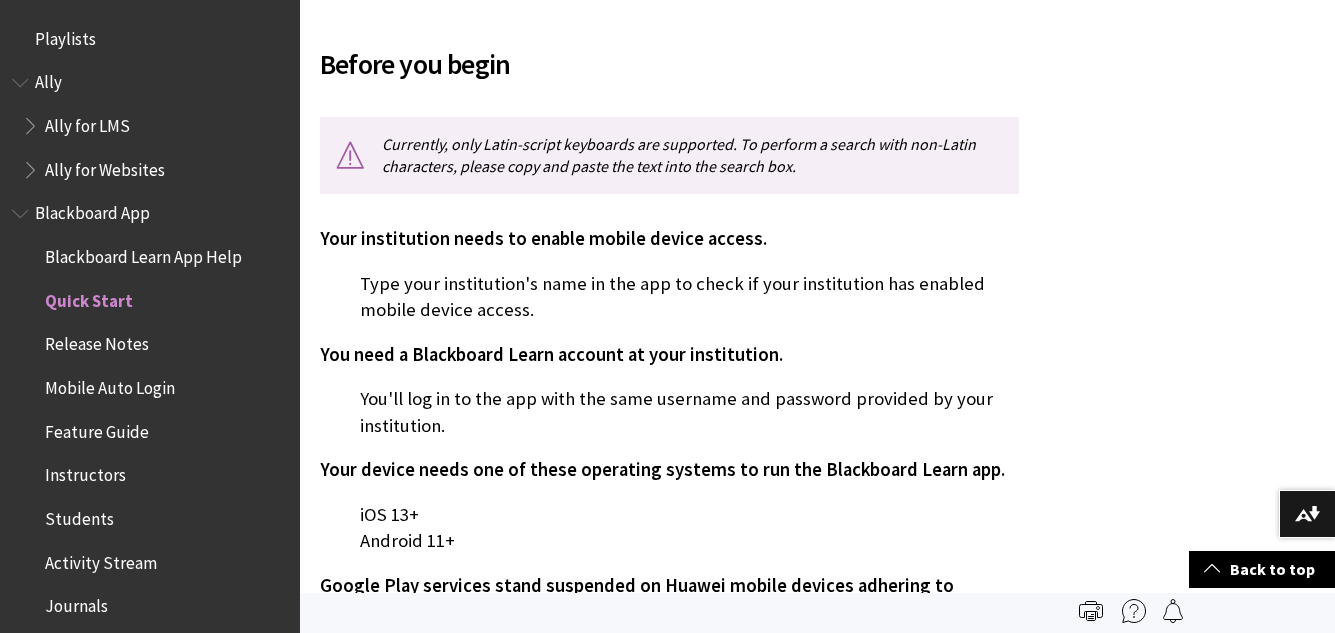 scroll, scrollTop: 463, scrollLeft: 0, axis: vertical 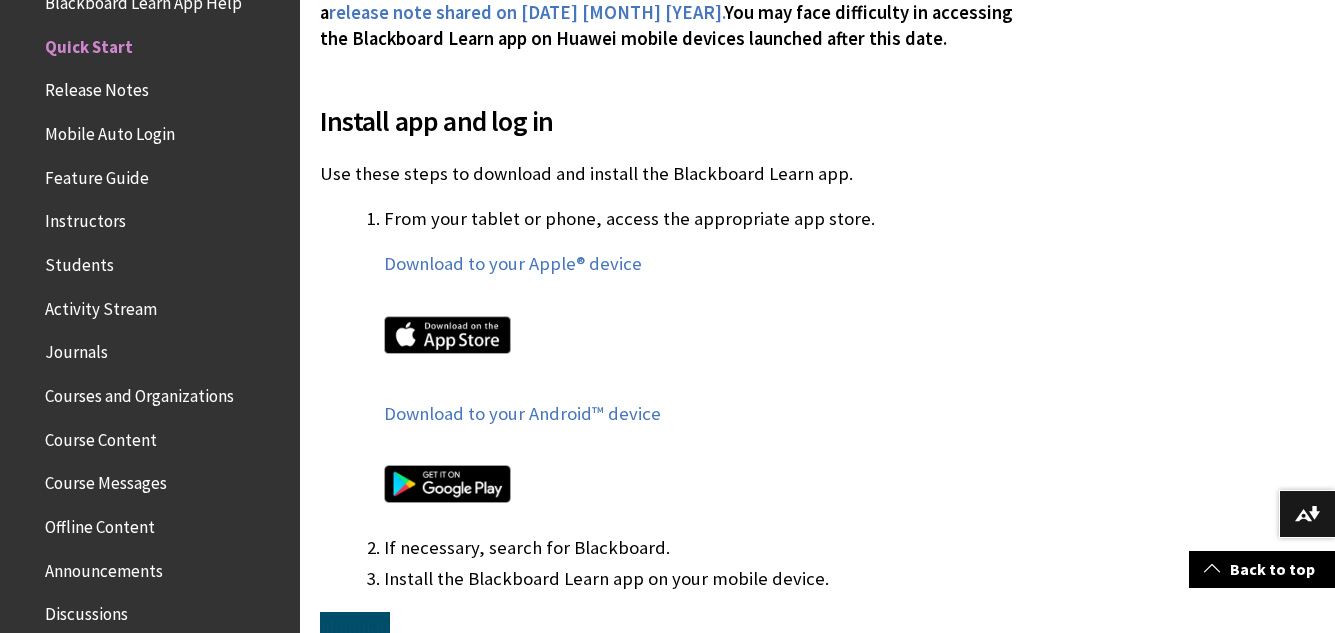 click at bounding box center (447, 484) 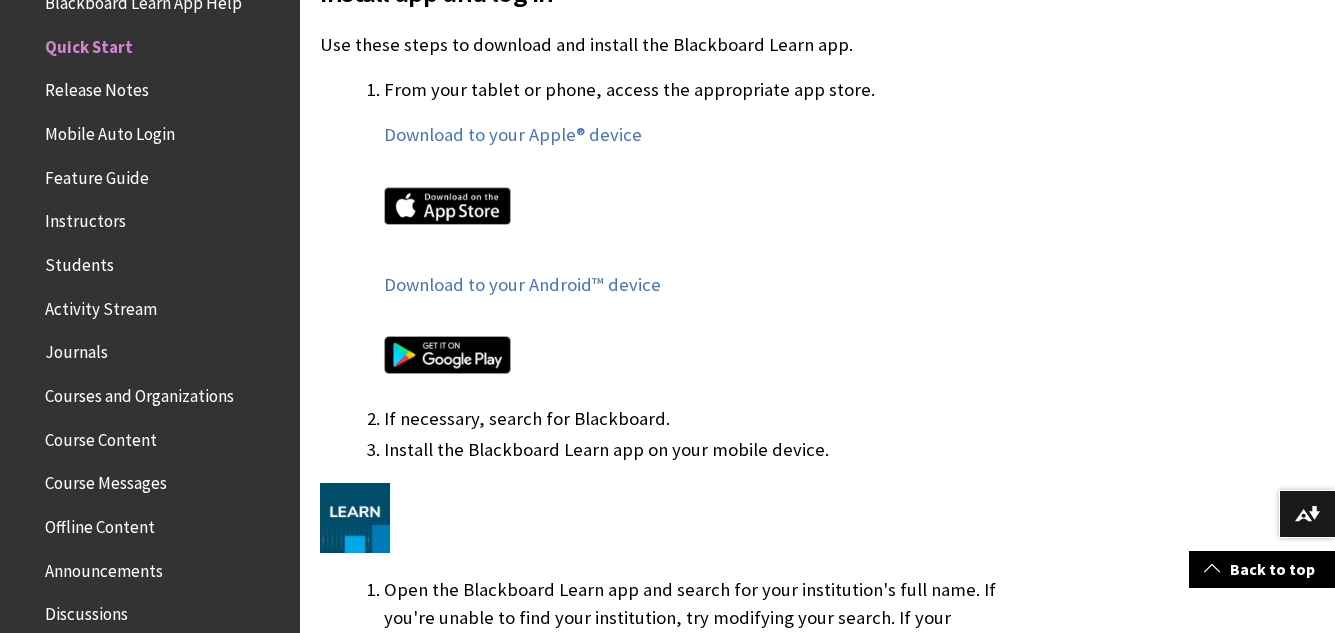 scroll, scrollTop: 1263, scrollLeft: 0, axis: vertical 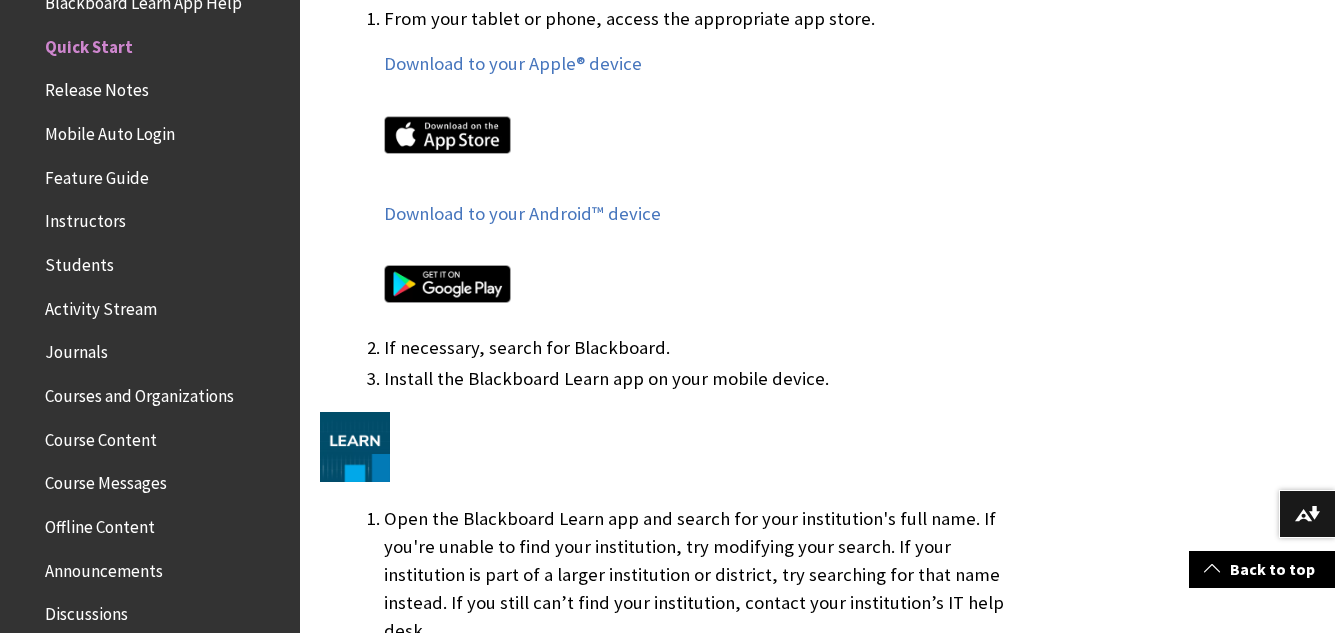 click at bounding box center [447, 284] 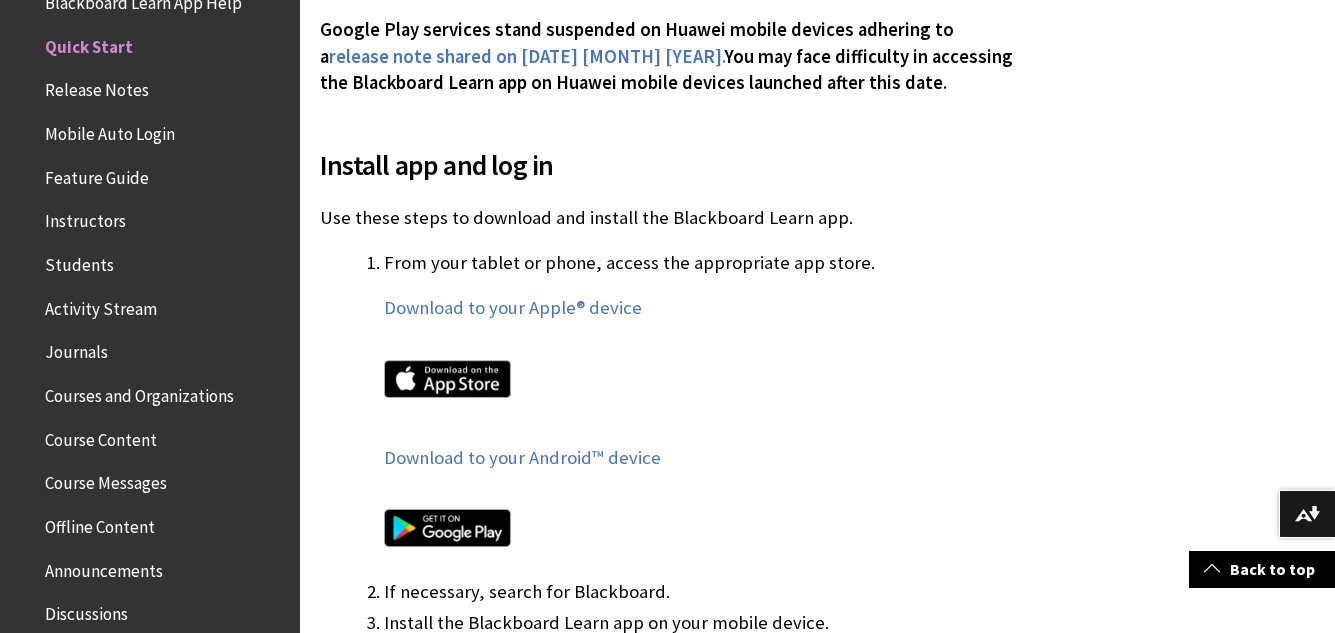 scroll, scrollTop: 1163, scrollLeft: 0, axis: vertical 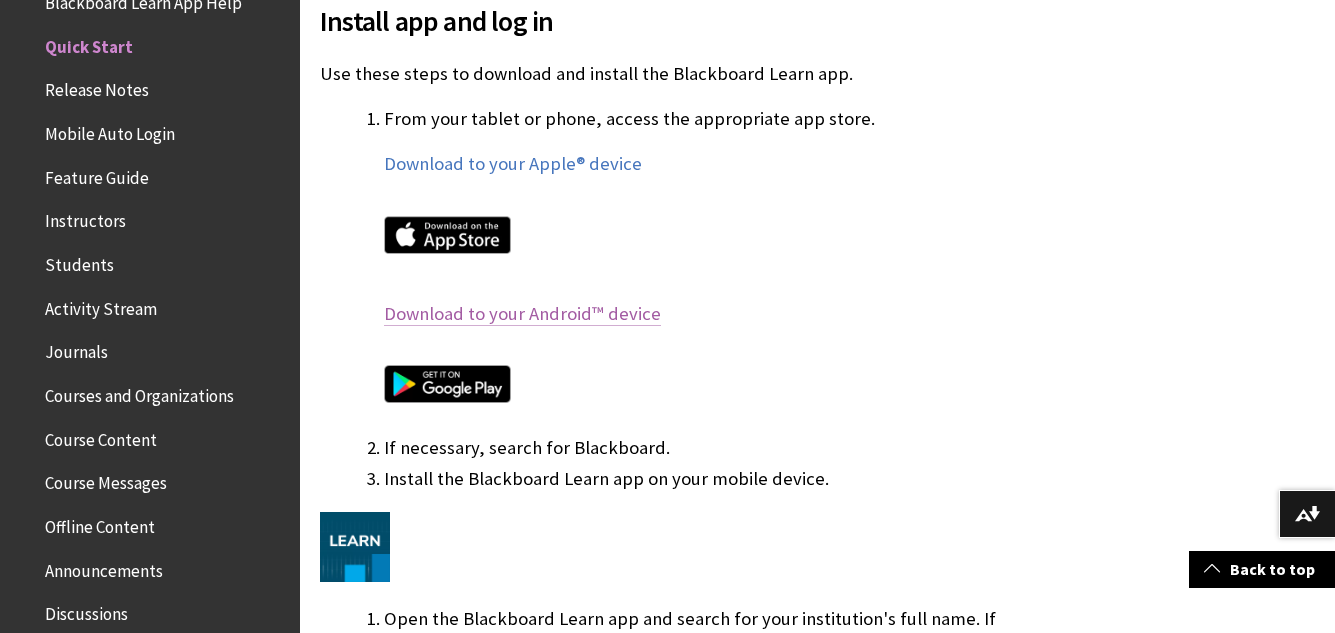 click on "Download to your Android™ device" at bounding box center [522, 314] 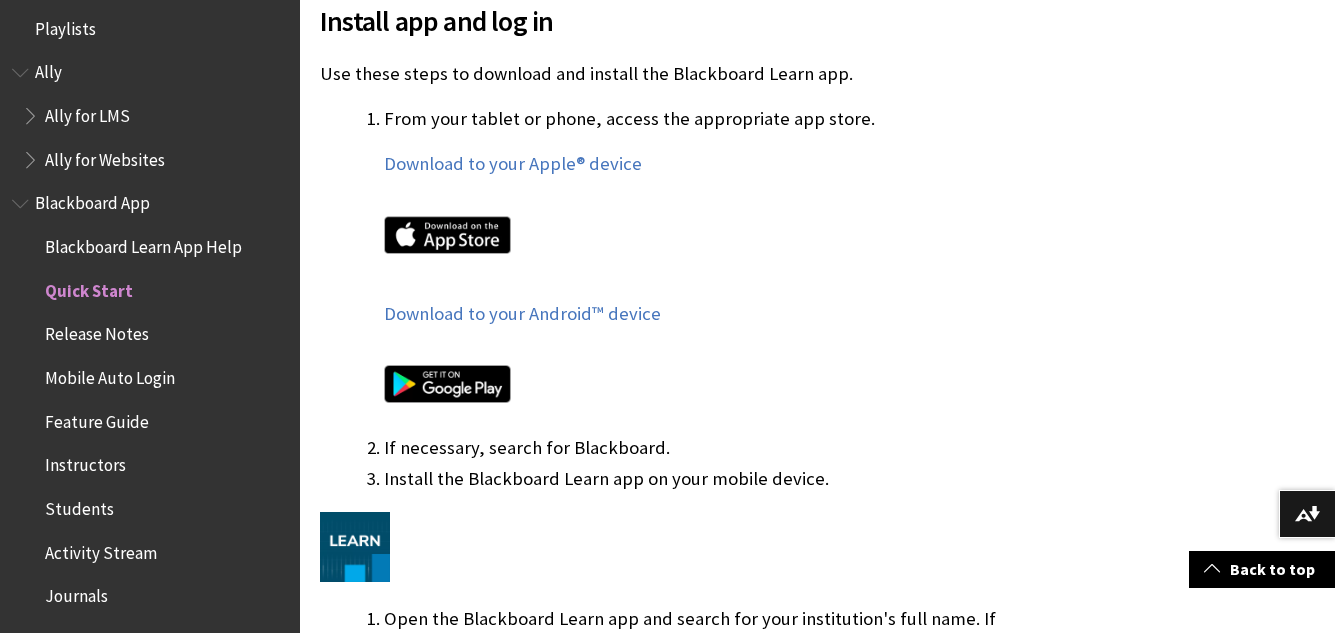 scroll, scrollTop: 0, scrollLeft: 0, axis: both 